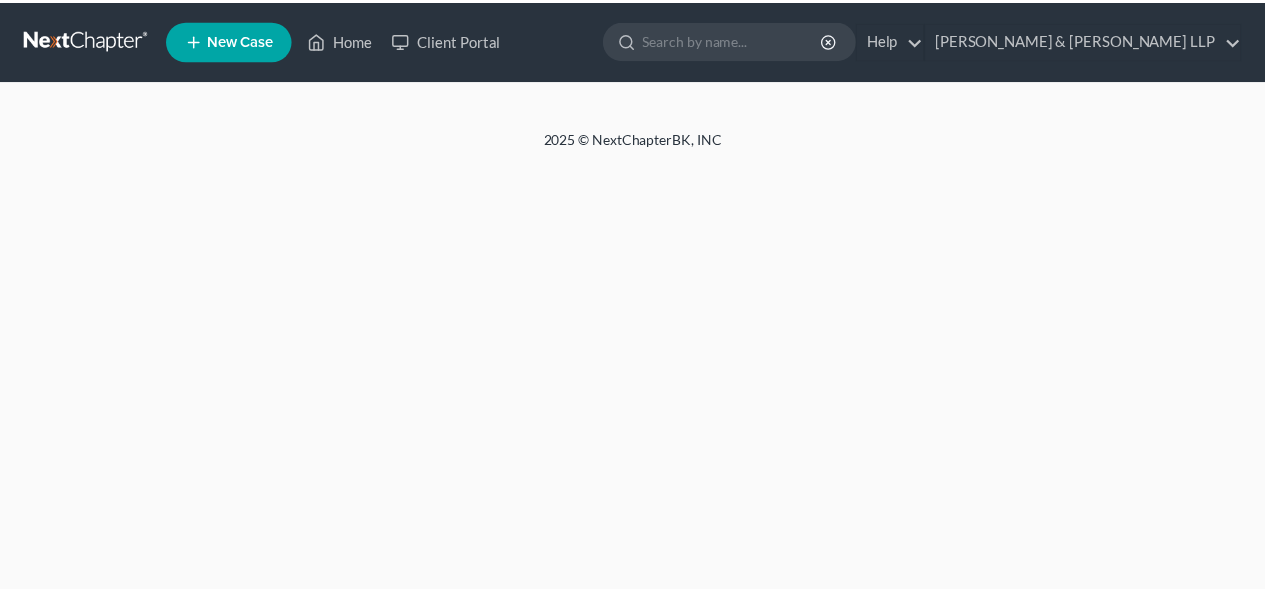 scroll, scrollTop: 0, scrollLeft: 0, axis: both 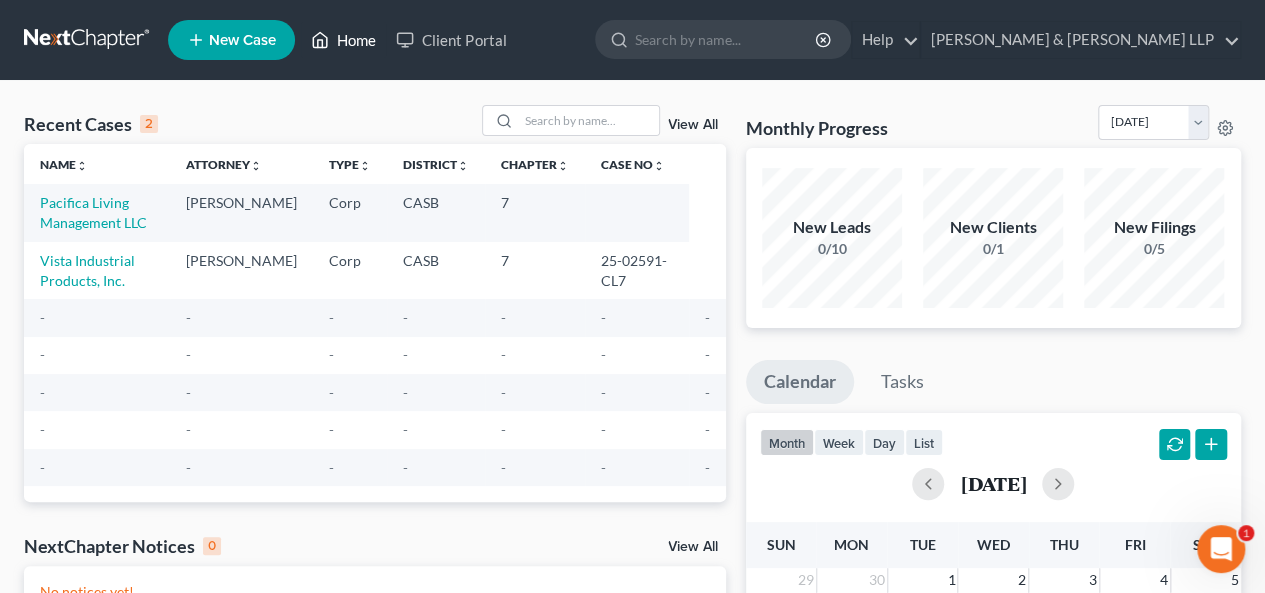 click on "Home" at bounding box center [343, 40] 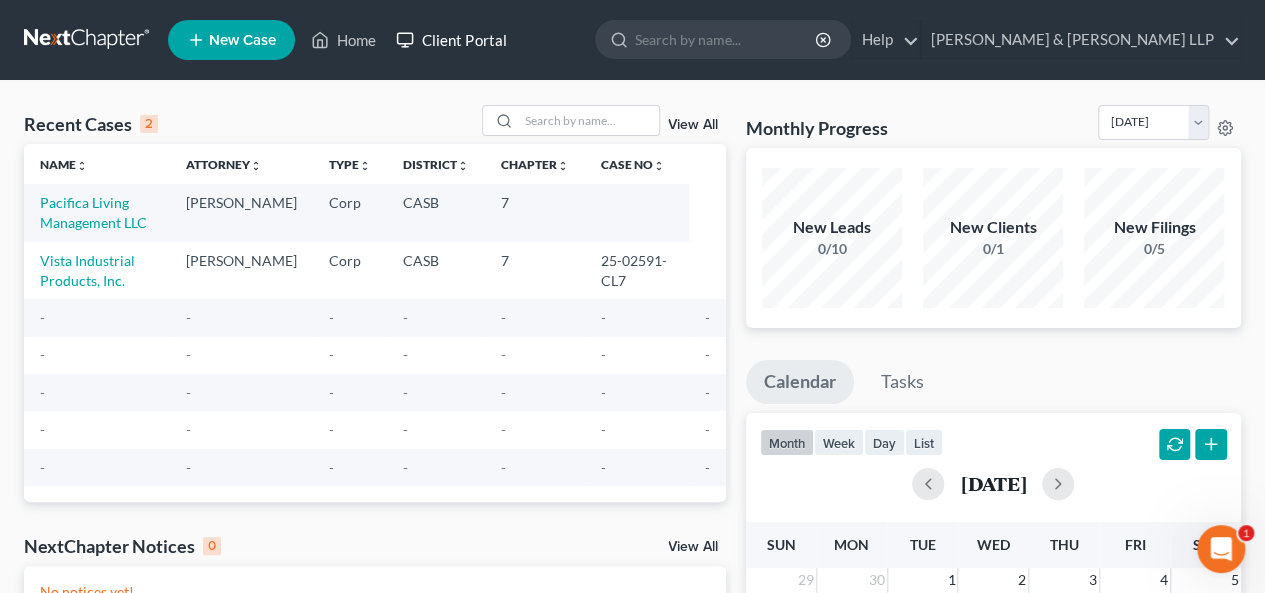 click on "Client Portal" at bounding box center [451, 40] 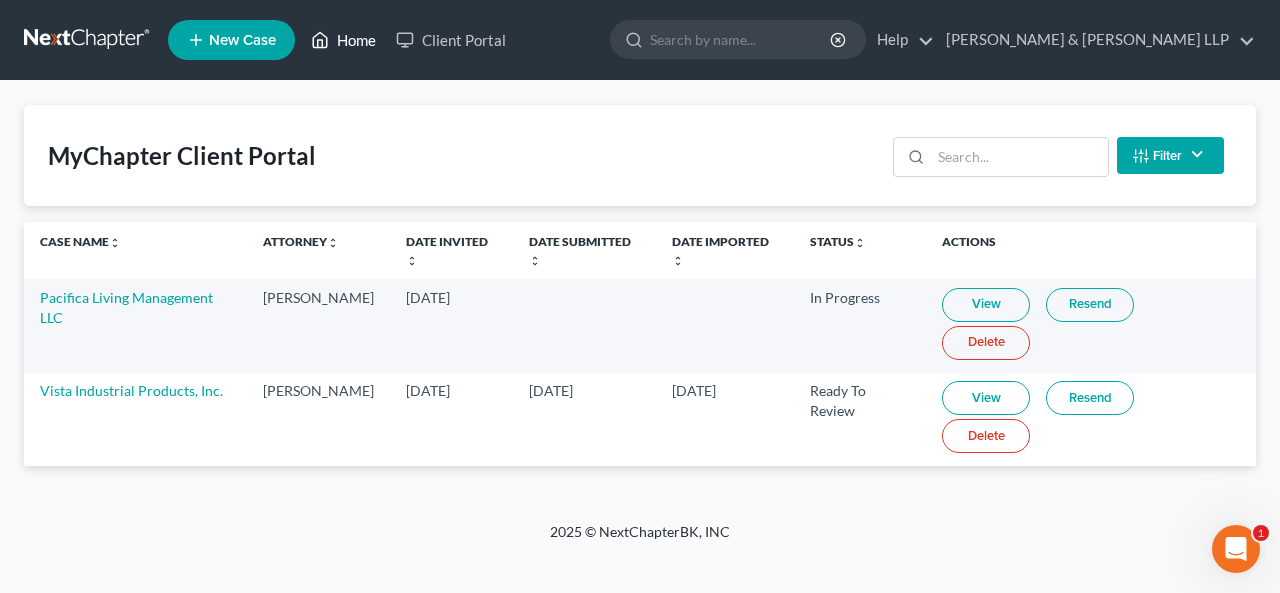 click on "Home" at bounding box center [343, 40] 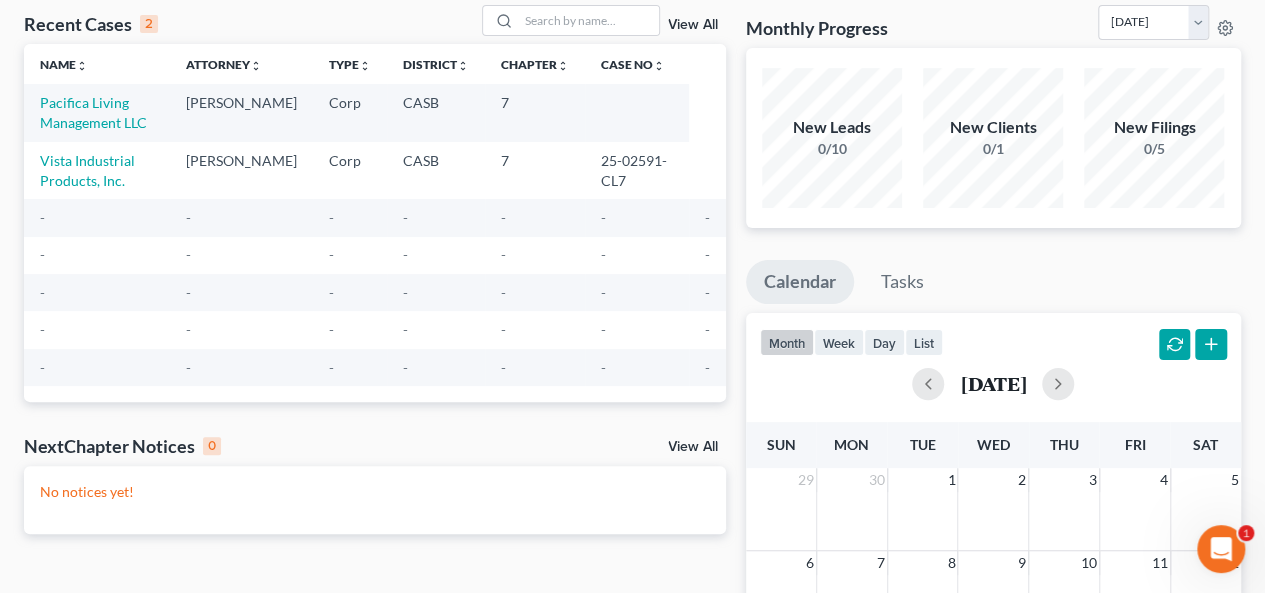 scroll, scrollTop: 0, scrollLeft: 0, axis: both 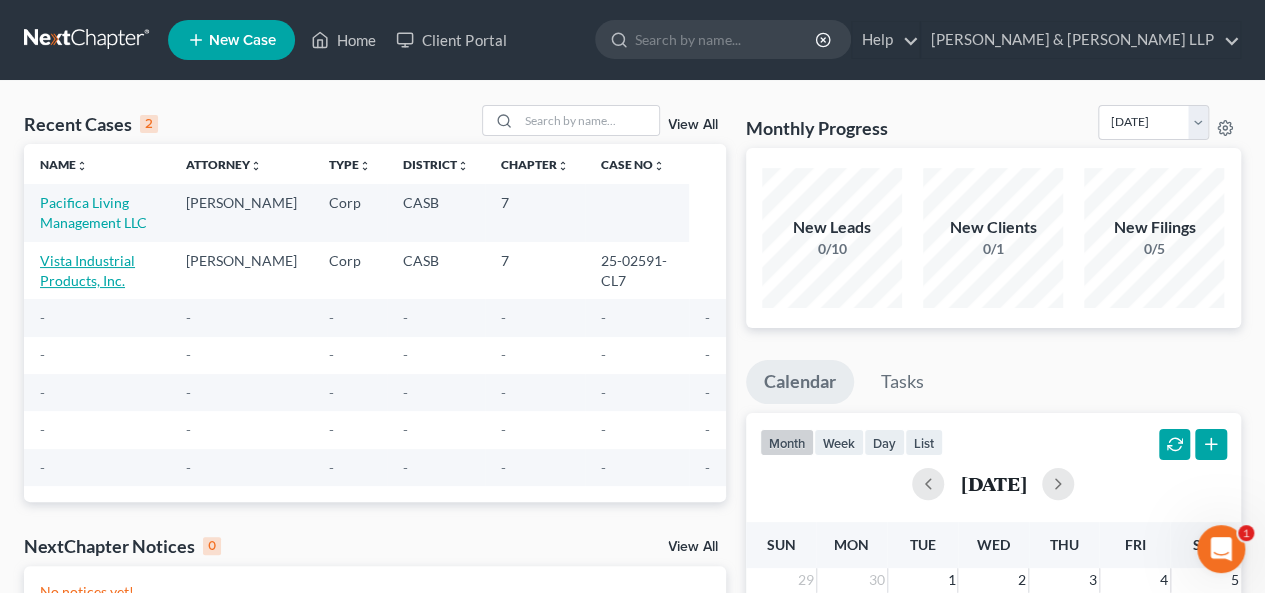 click on "Vista Industrial Products, Inc." at bounding box center (87, 270) 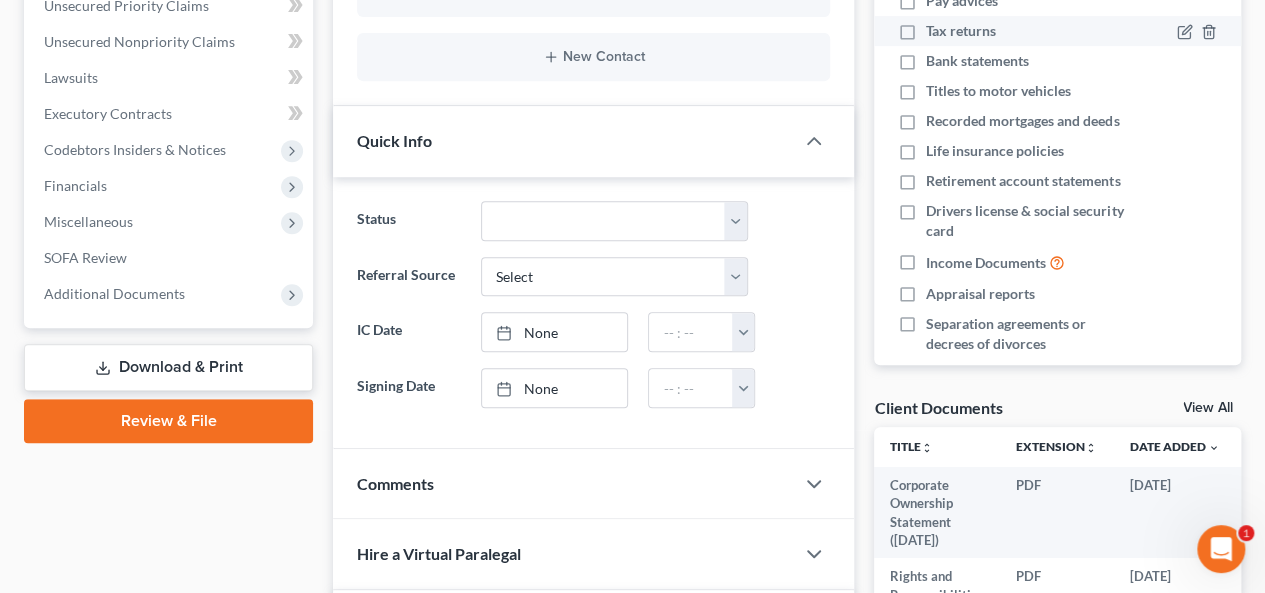 scroll, scrollTop: 100, scrollLeft: 0, axis: vertical 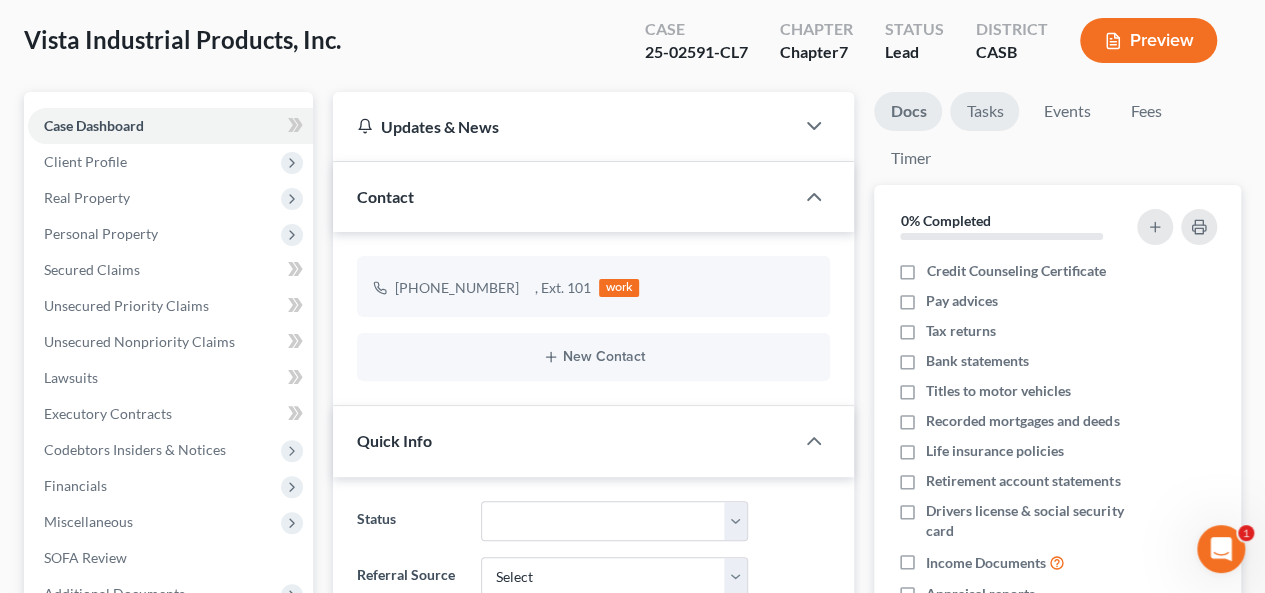 click on "Tasks" at bounding box center (984, 111) 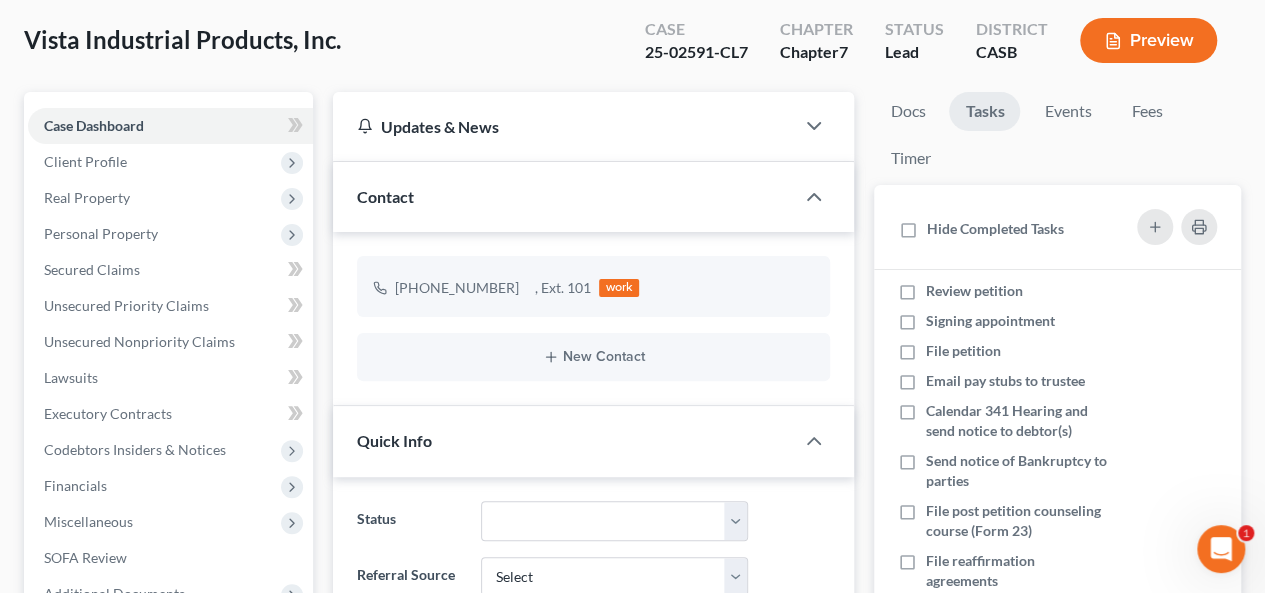 scroll, scrollTop: 162, scrollLeft: 0, axis: vertical 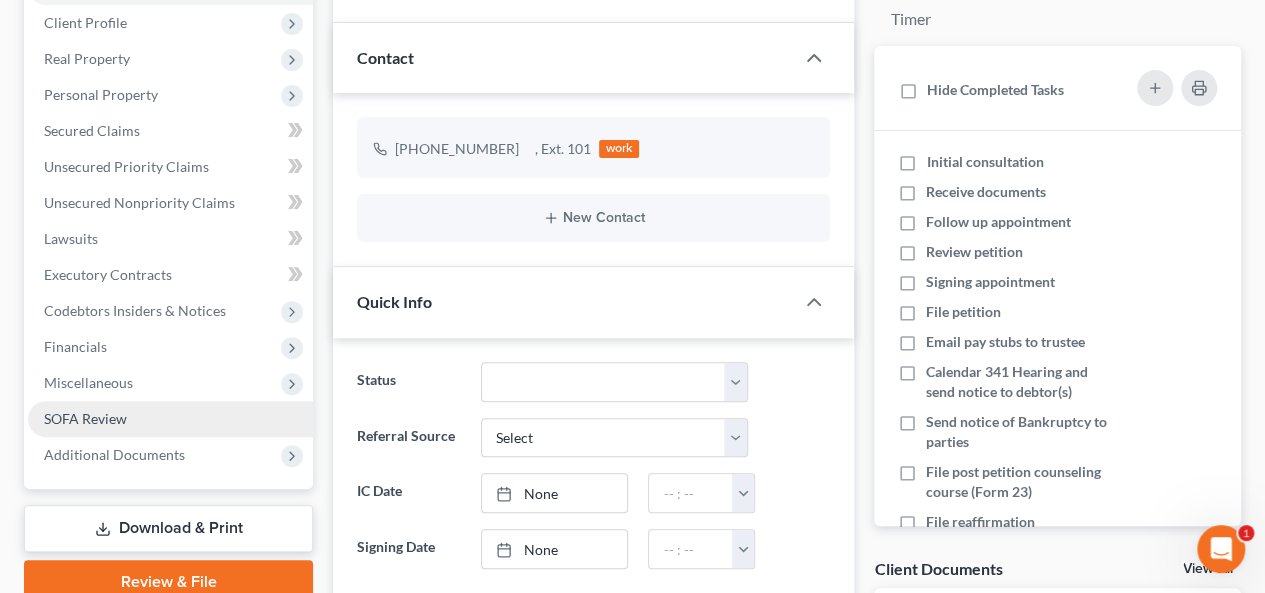 click on "SOFA Review" at bounding box center [85, 418] 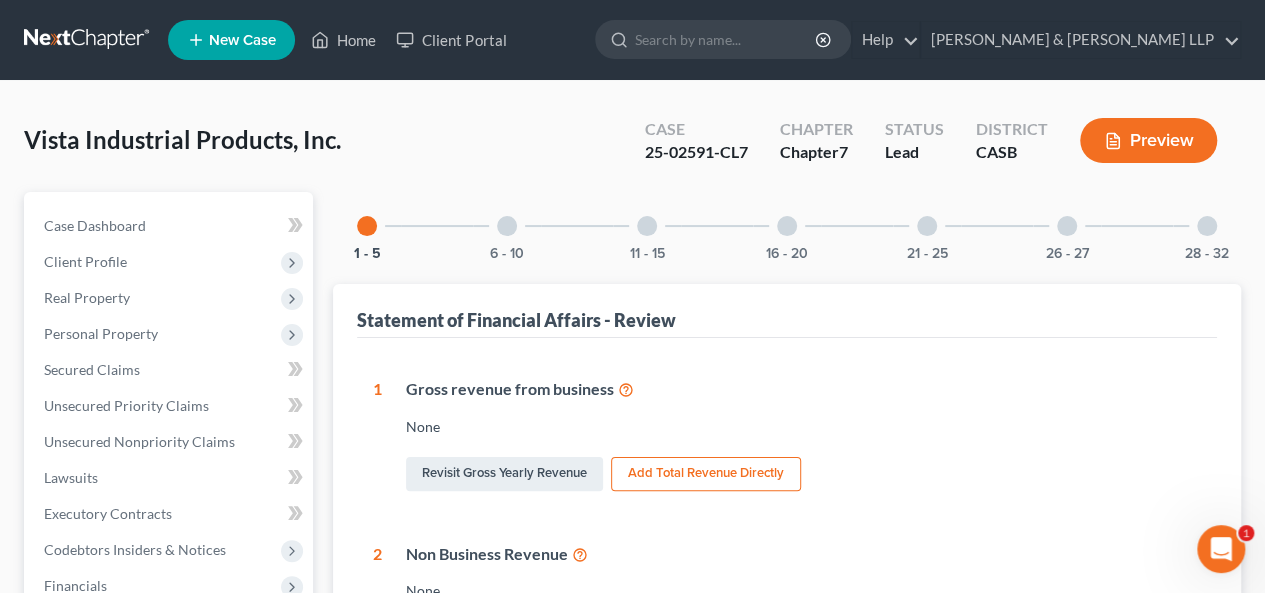 scroll, scrollTop: 100, scrollLeft: 0, axis: vertical 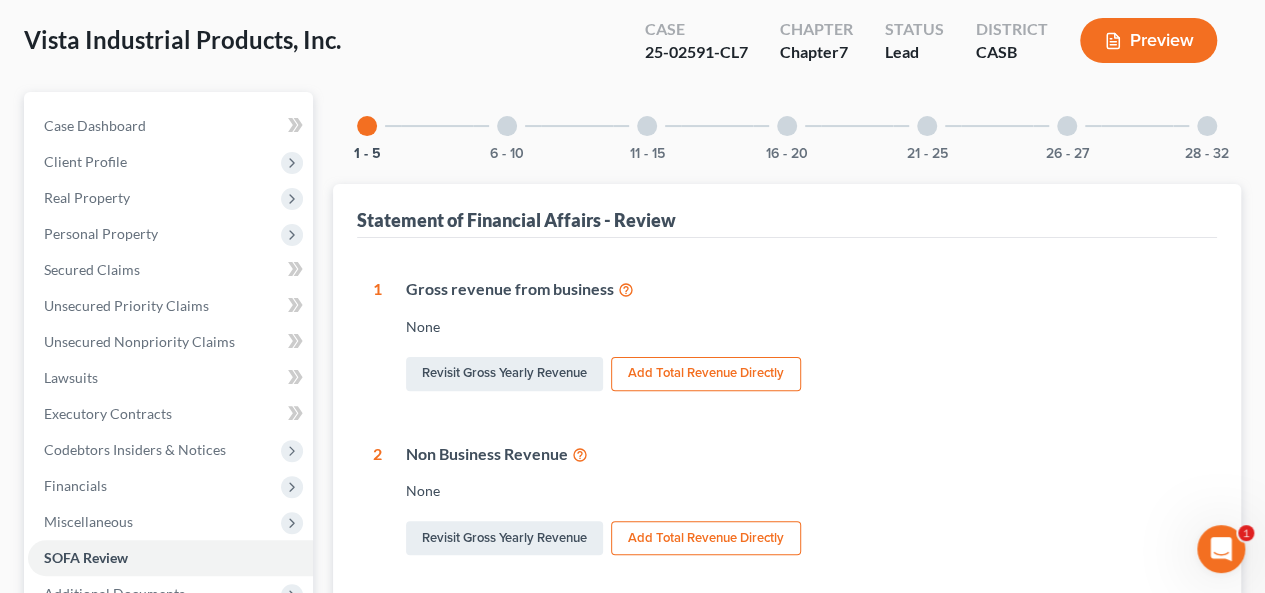 click on "Add Total Revenue Directly" at bounding box center [706, 374] 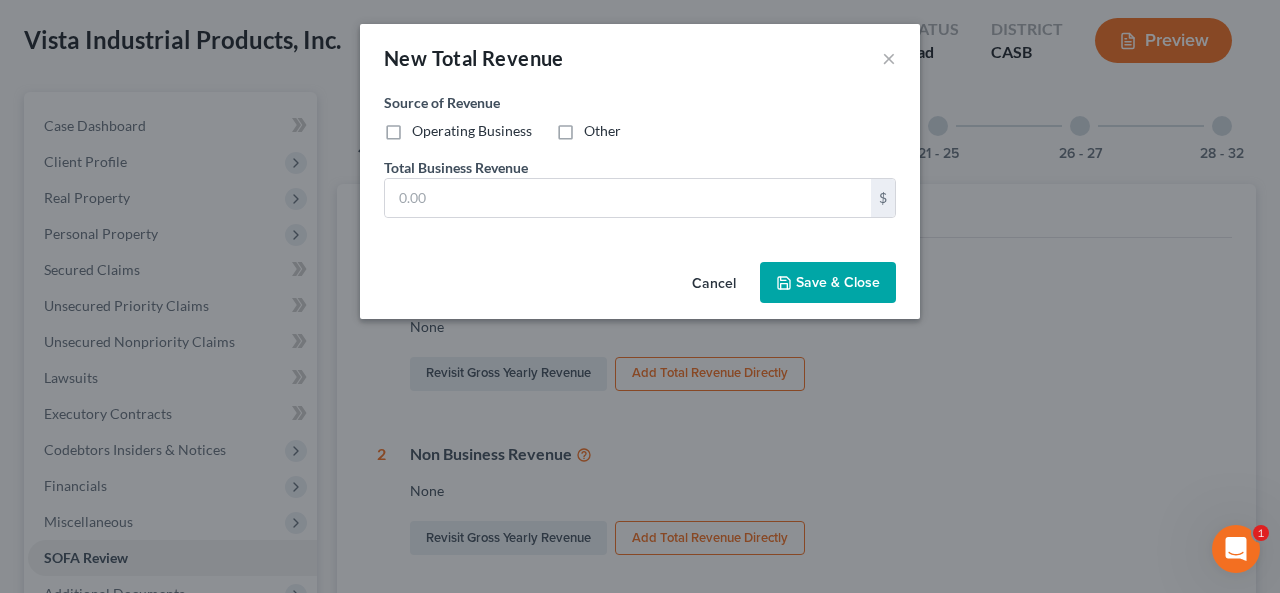 click on "Save & Close" at bounding box center (838, 282) 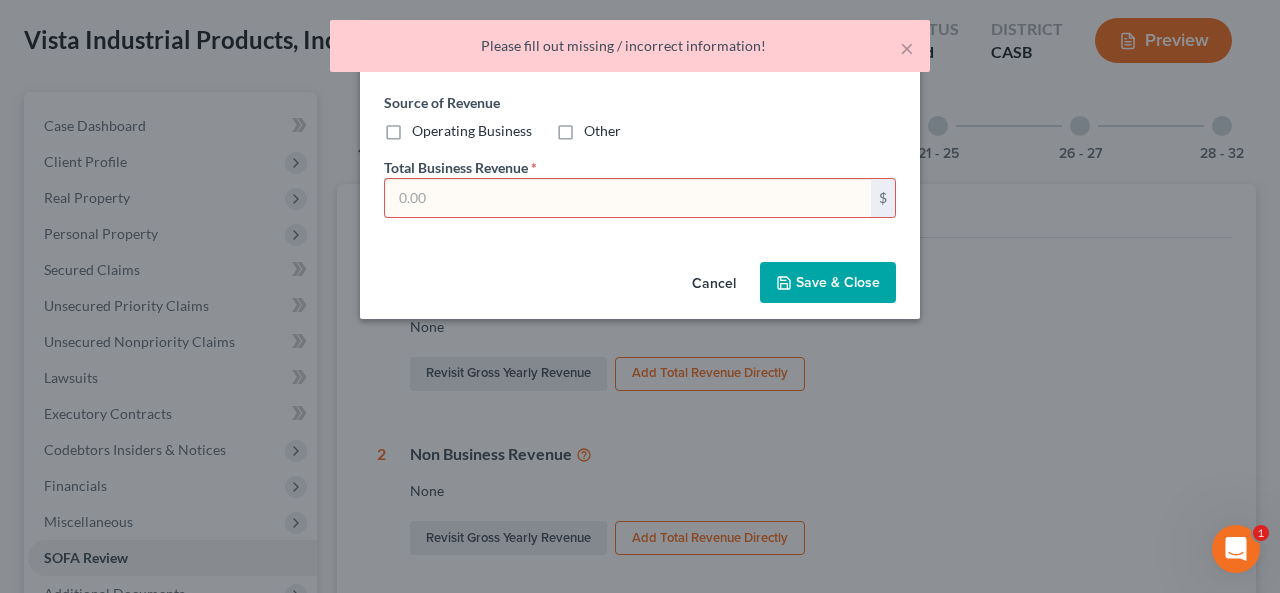 click on "Cancel" at bounding box center (714, 284) 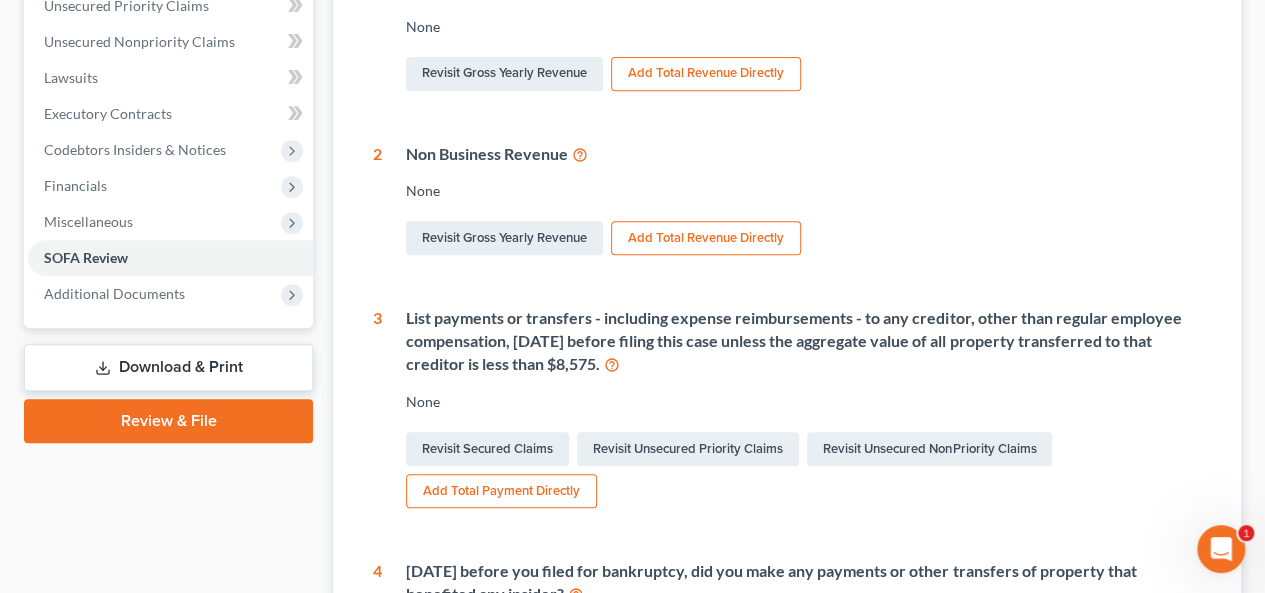scroll, scrollTop: 0, scrollLeft: 0, axis: both 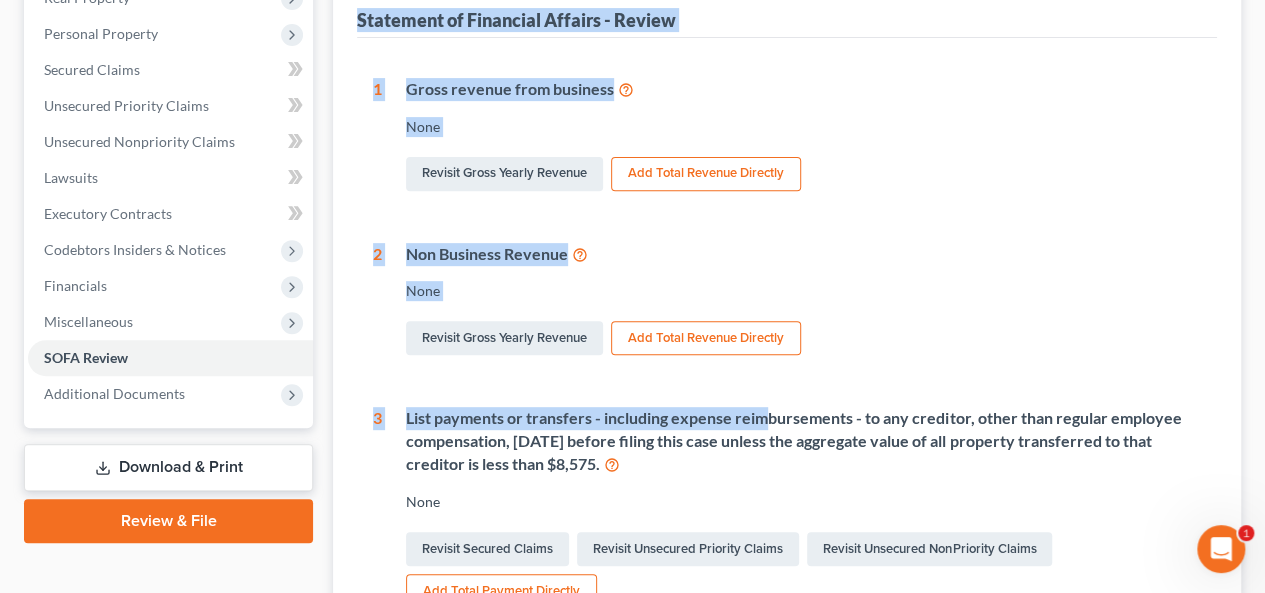 drag, startPoint x: 358, startPoint y: 320, endPoint x: 767, endPoint y: 371, distance: 412.16745 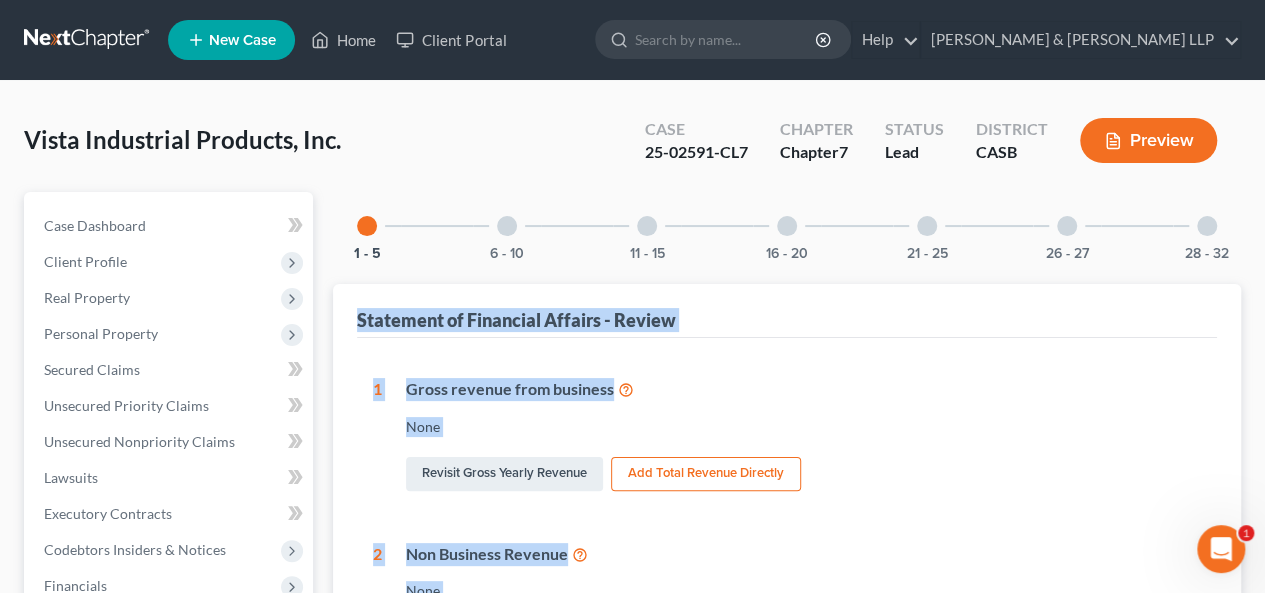 scroll, scrollTop: 200, scrollLeft: 0, axis: vertical 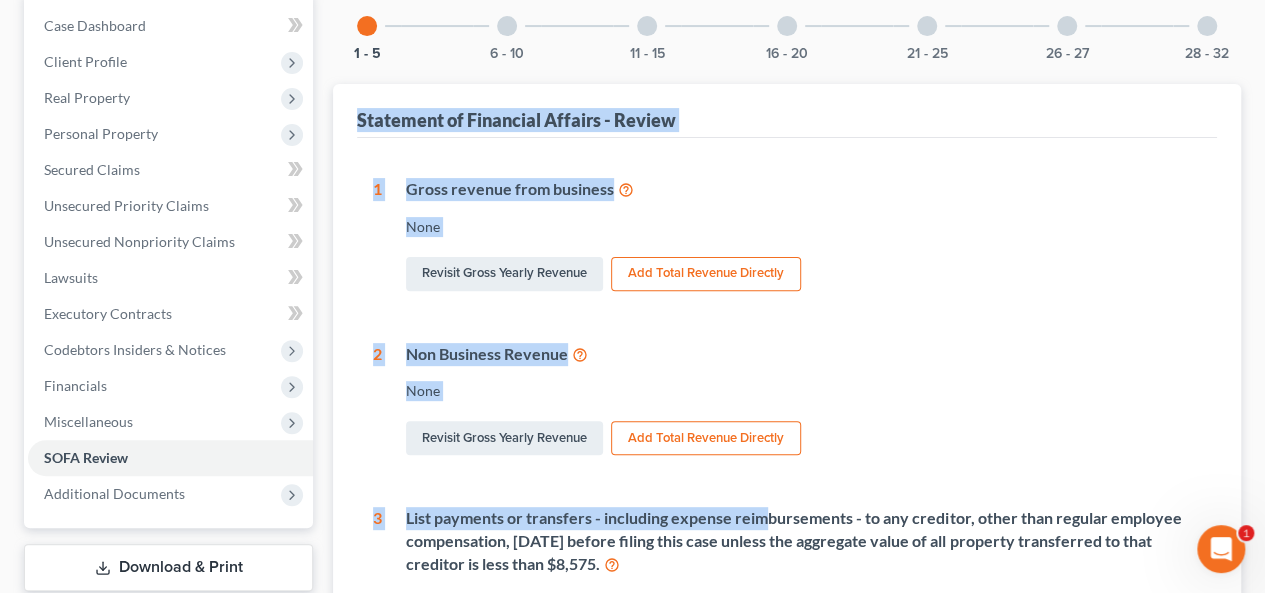 click on "1 Gross revenue from business None Revisit Gross Yearly Revenue Add Total Revenue Directly 2 Non Business Revenue None Revisit Gross Yearly Revenue Add Total Revenue Directly 3 List payments or transfers - including expense reimbursements - to any creditor, other than regular employee compensation, [DATE] before filing this case unless the aggregate value of all property transferred to that creditor is less than $8,575. None Revisit Secured Claims Revisit Unsecured Priority Claims Revisit Unsecured NonPriority Claims Add Total Payment Directly 4 [DATE] before you filed for bankruptcy, did you make any payments or other transfers of property that benefited any insider? None Revisit Insiders Add Total Payment Directly 5 List all property of the debtor that was obtained by a creditor [DATE] before filing this case, including property repossessed by a creditor, sold at a foreclosure sale, transferred by a deed in lieu of foreclosure, or returned to the seller None 6 None 7 None 8 9" at bounding box center [787, 681] 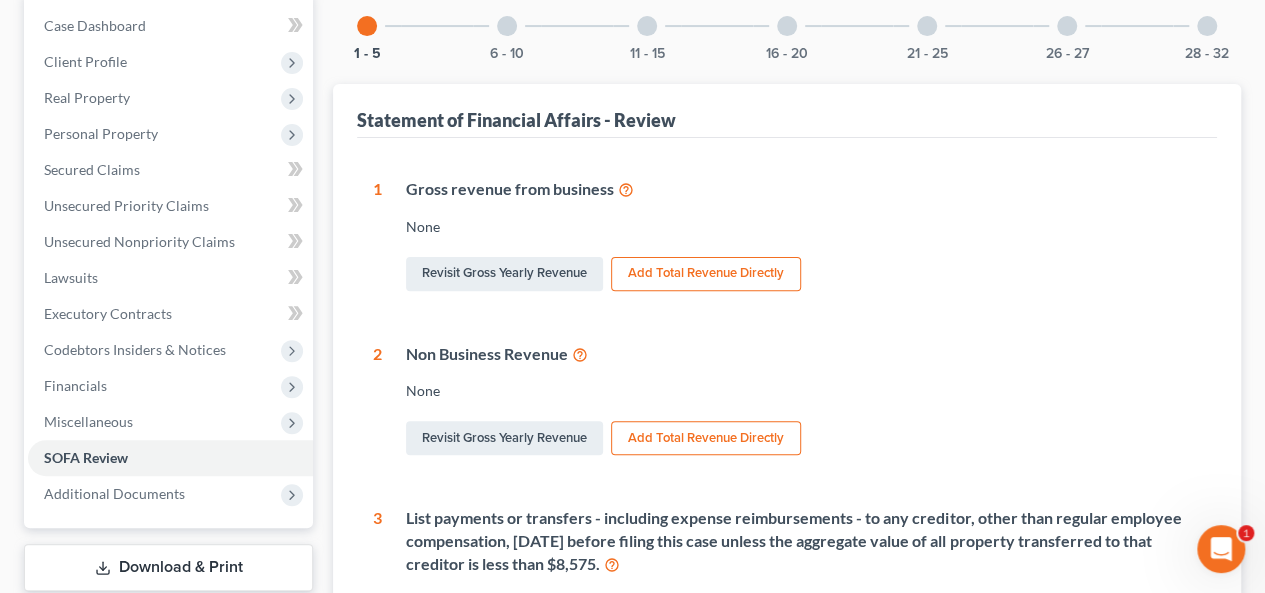 scroll, scrollTop: 400, scrollLeft: 0, axis: vertical 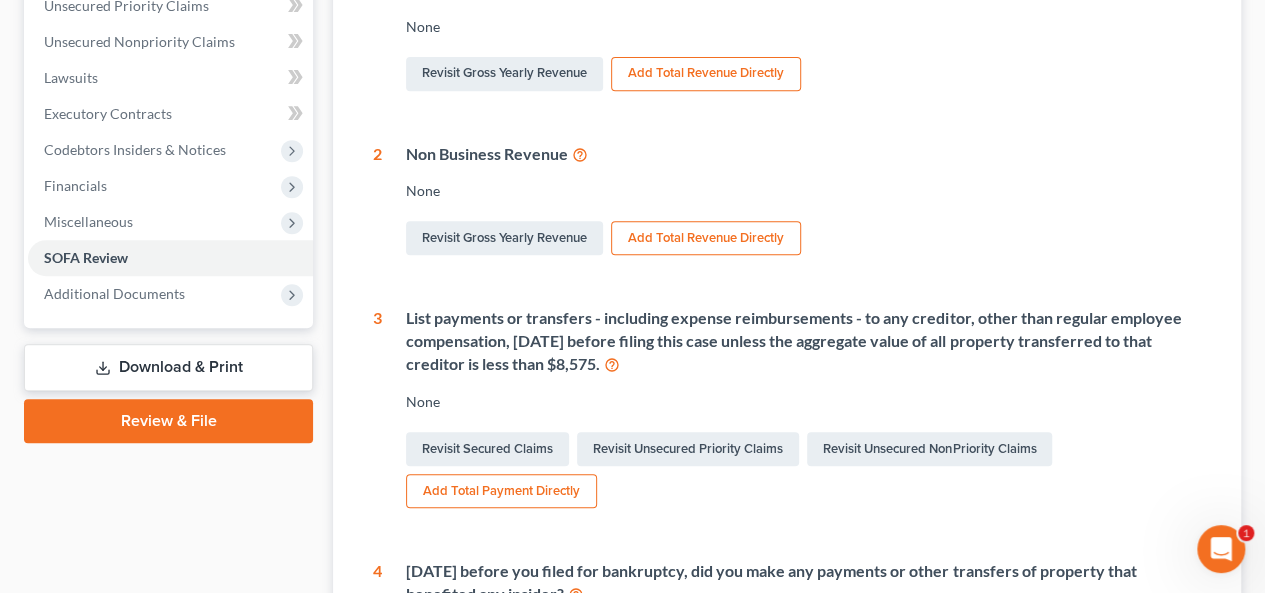 click on "Download & Print" at bounding box center (168, 367) 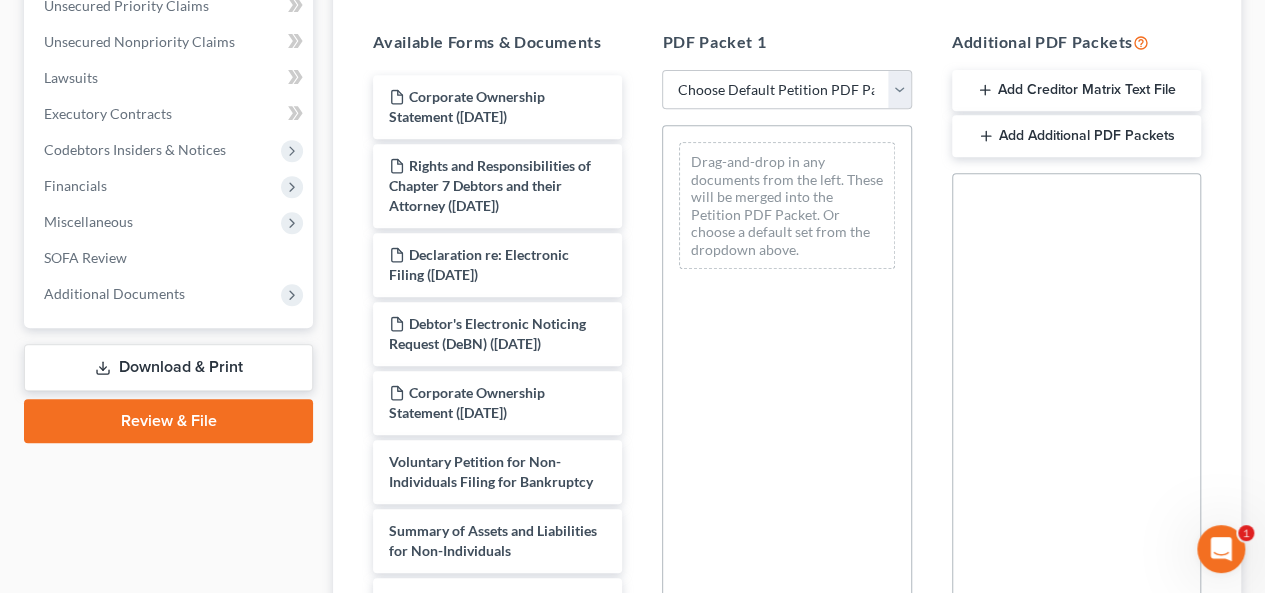 scroll, scrollTop: 600, scrollLeft: 0, axis: vertical 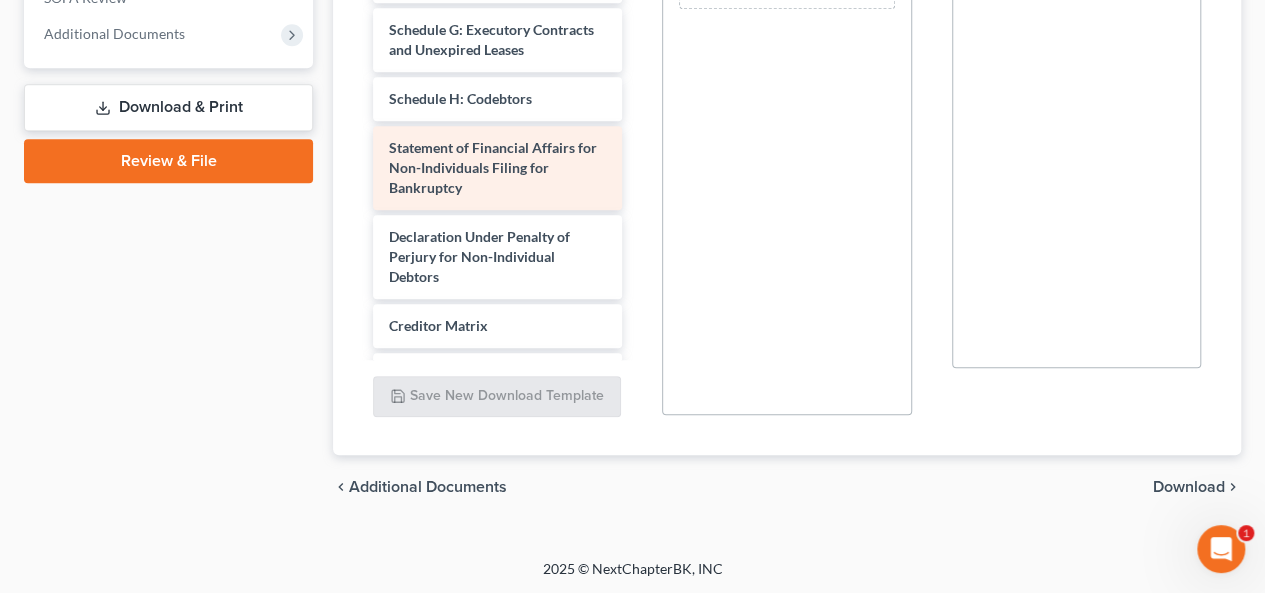 click on "Statement of Financial Affairs for Non-Individuals Filing for Bankruptcy" at bounding box center [497, 168] 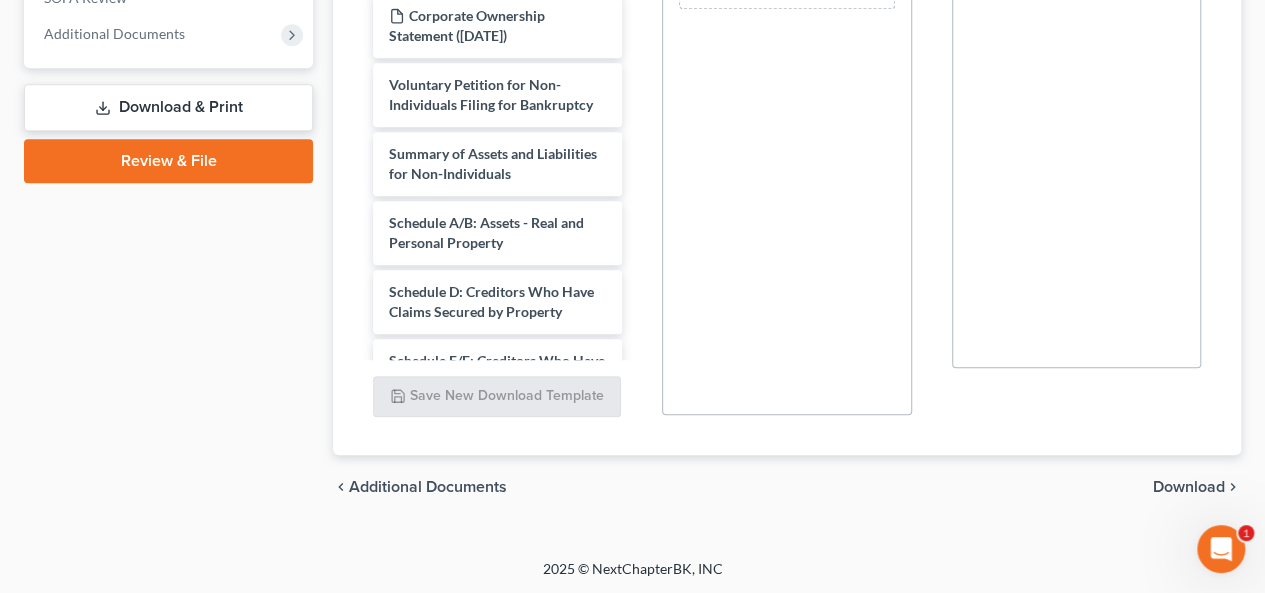 scroll, scrollTop: 0, scrollLeft: 0, axis: both 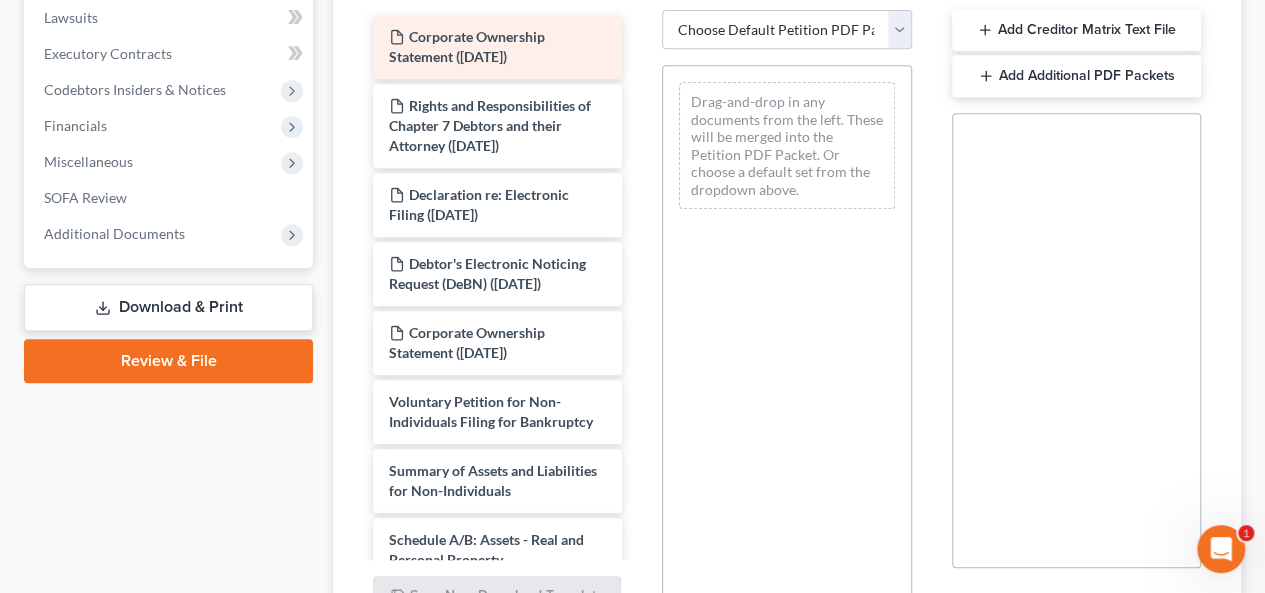 click on "Corporate Ownership Statement ([DATE])" at bounding box center (467, 46) 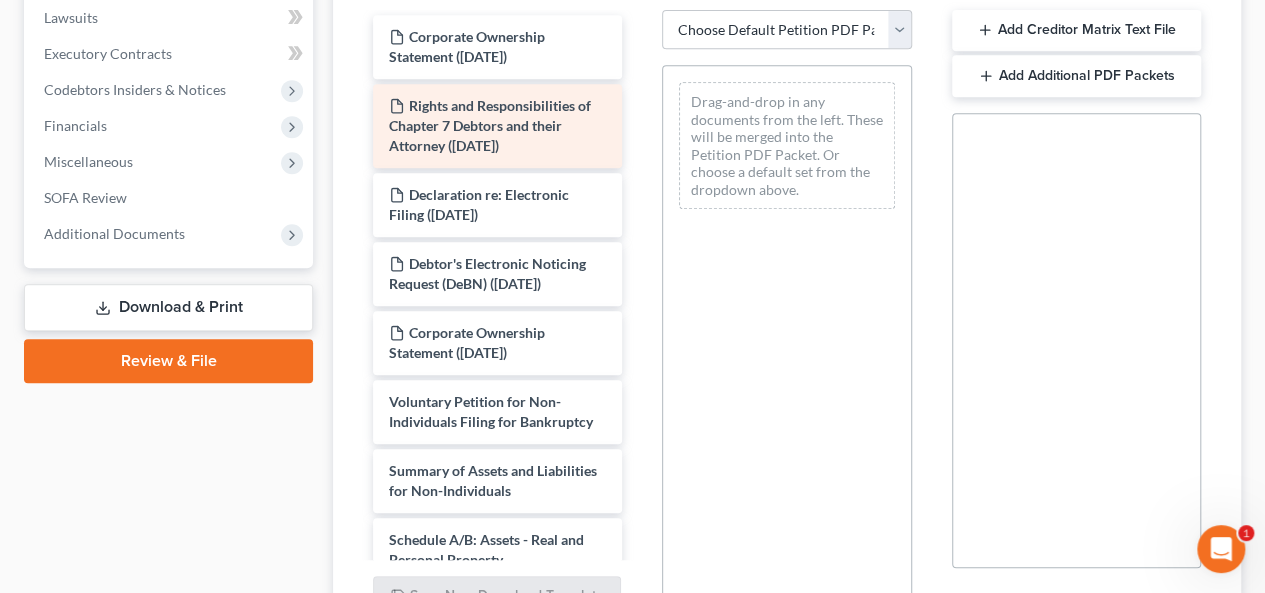 click on "Rights and Responsibilities of Chapter 7 Debtors and their Attorney ([DATE])" at bounding box center [490, 125] 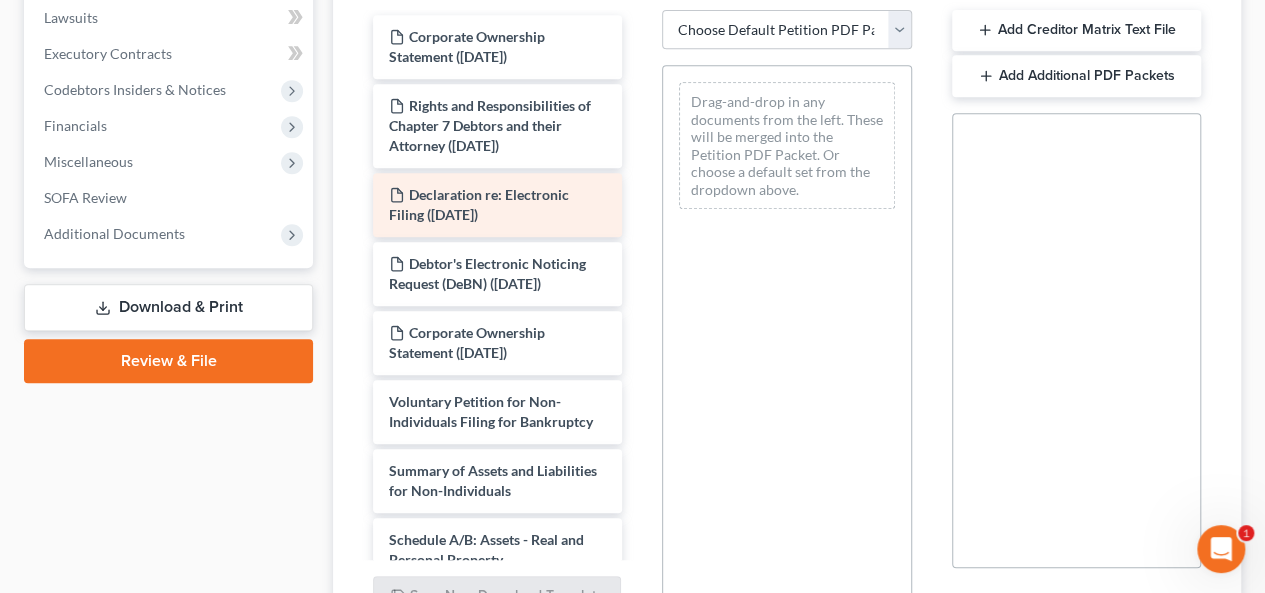 click on "Declaration re: Electronic Filing ([DATE])" at bounding box center [497, 205] 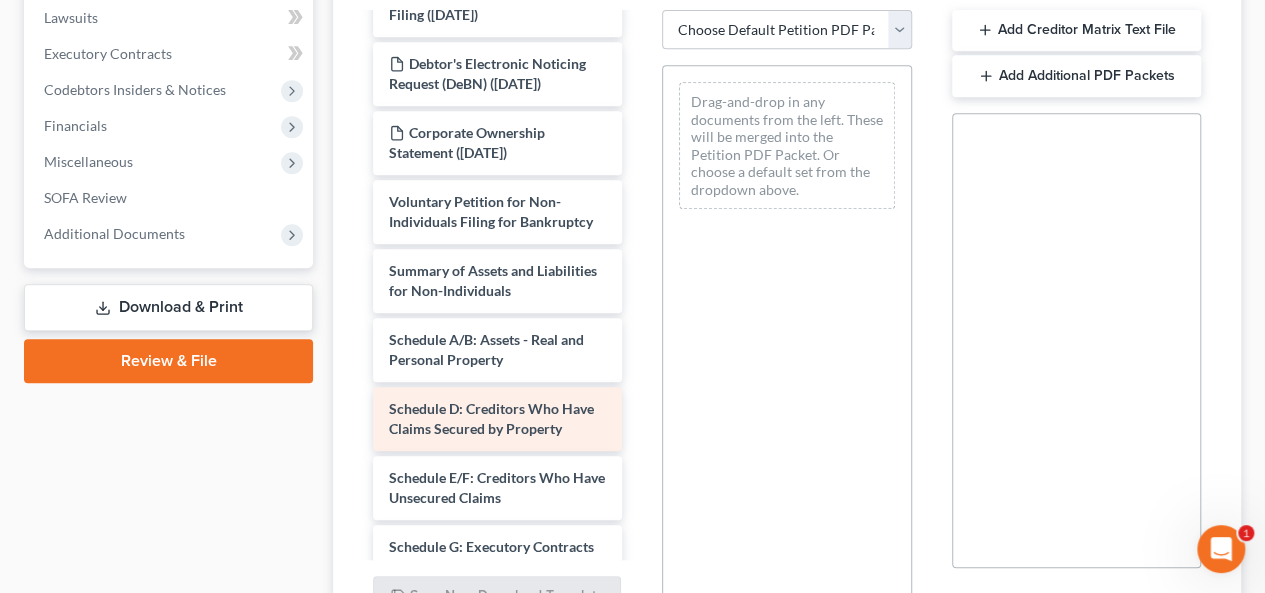scroll, scrollTop: 400, scrollLeft: 0, axis: vertical 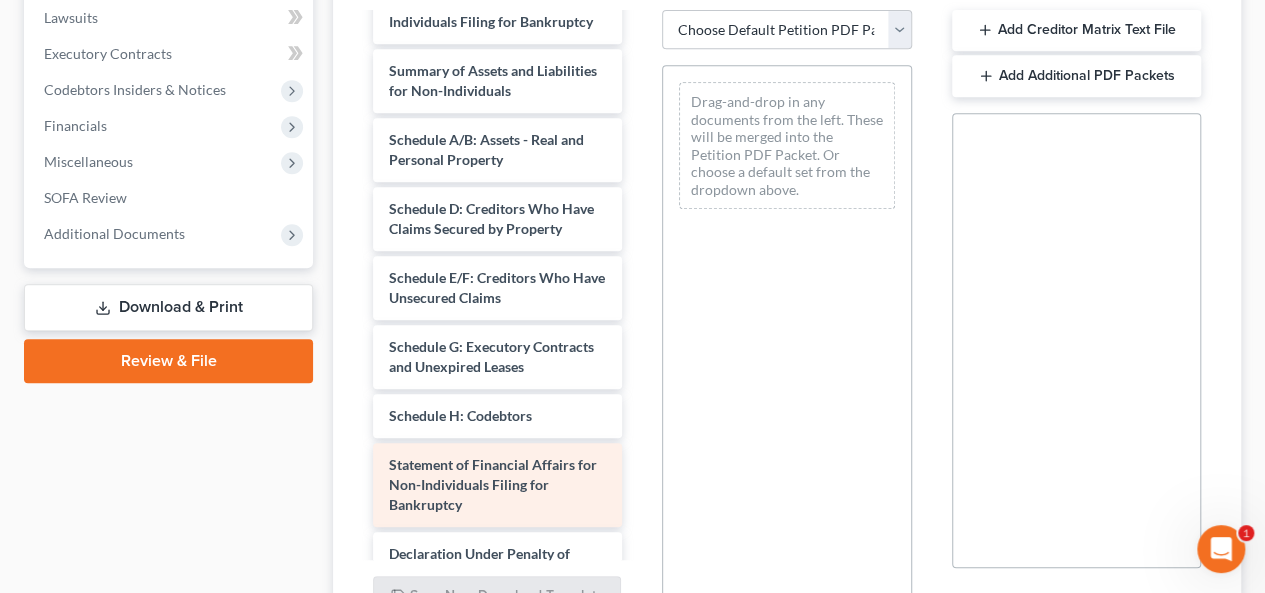 click on "Statement of Financial Affairs for Non-Individuals Filing for Bankruptcy" at bounding box center (493, 484) 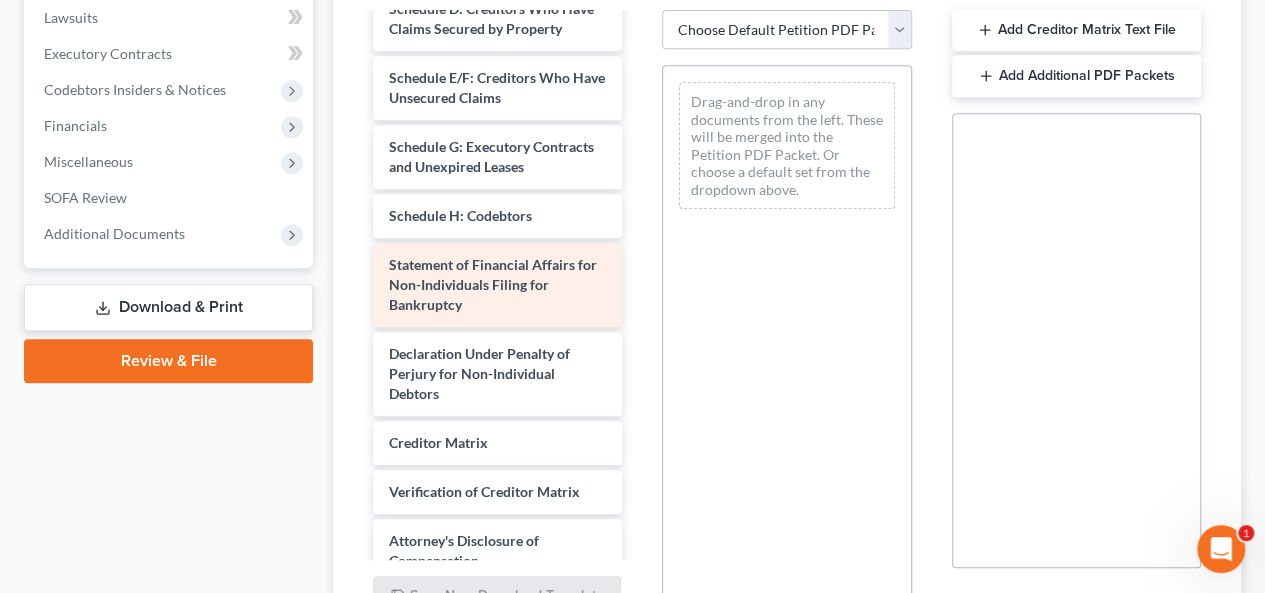scroll, scrollTop: 700, scrollLeft: 0, axis: vertical 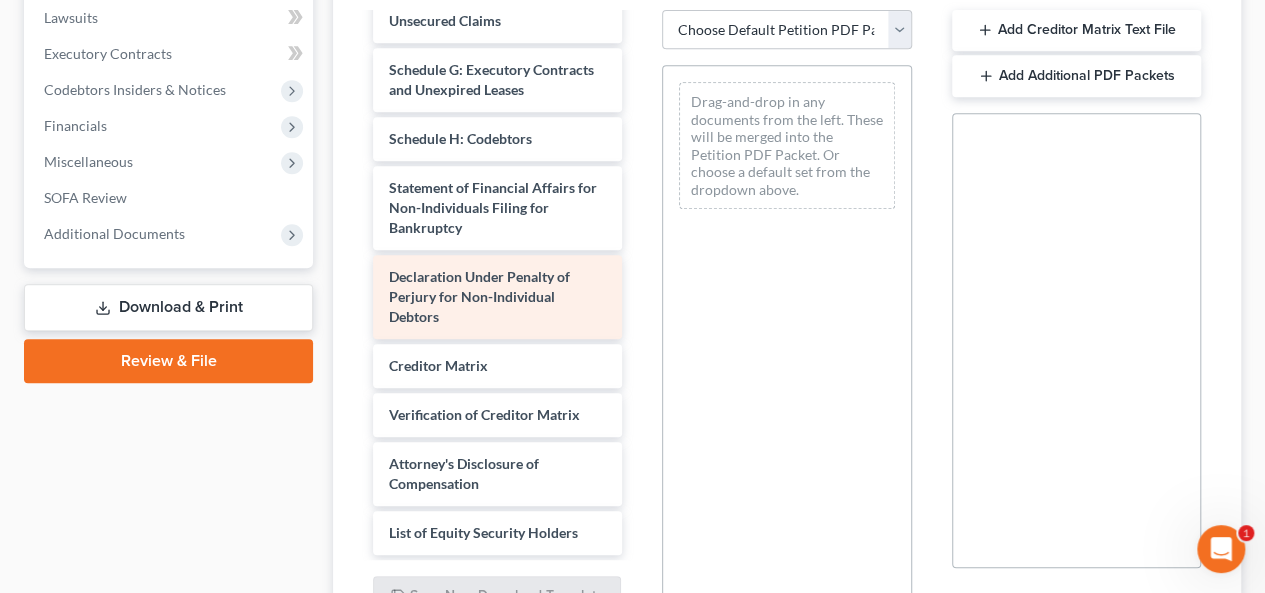 click on "Declaration Under Penalty of Perjury for Non-Individual Debtors" at bounding box center [497, 297] 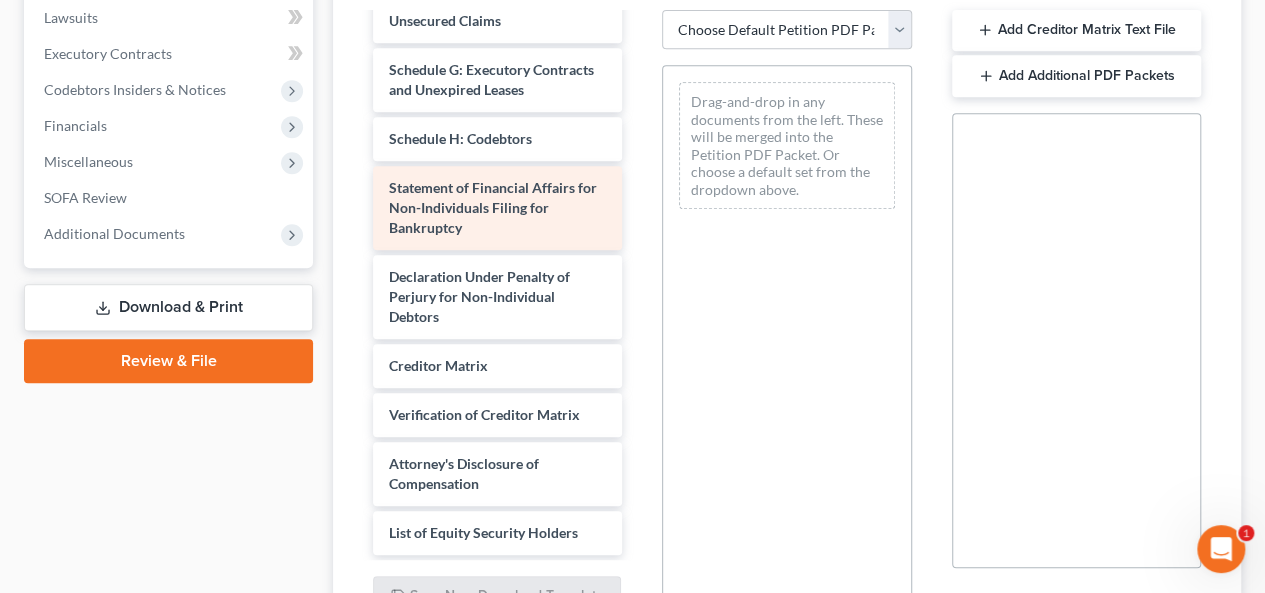 click on "Statement of Financial Affairs for Non-Individuals Filing for Bankruptcy" at bounding box center (493, 207) 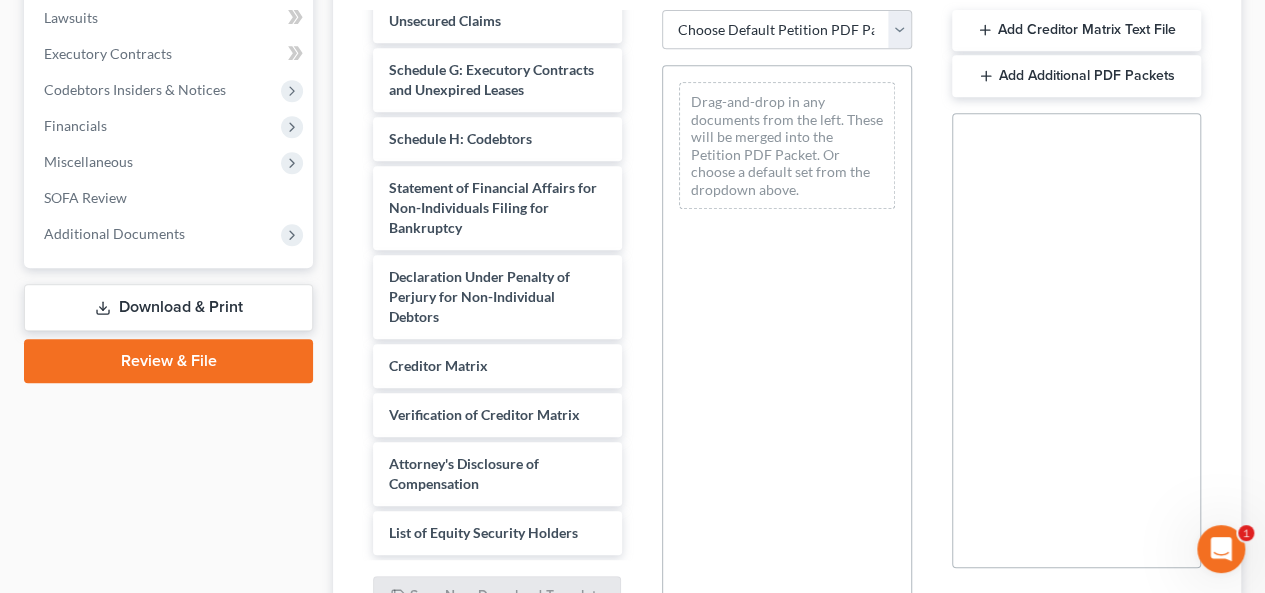 click on "Add Additional PDF Packets" at bounding box center [1076, 76] 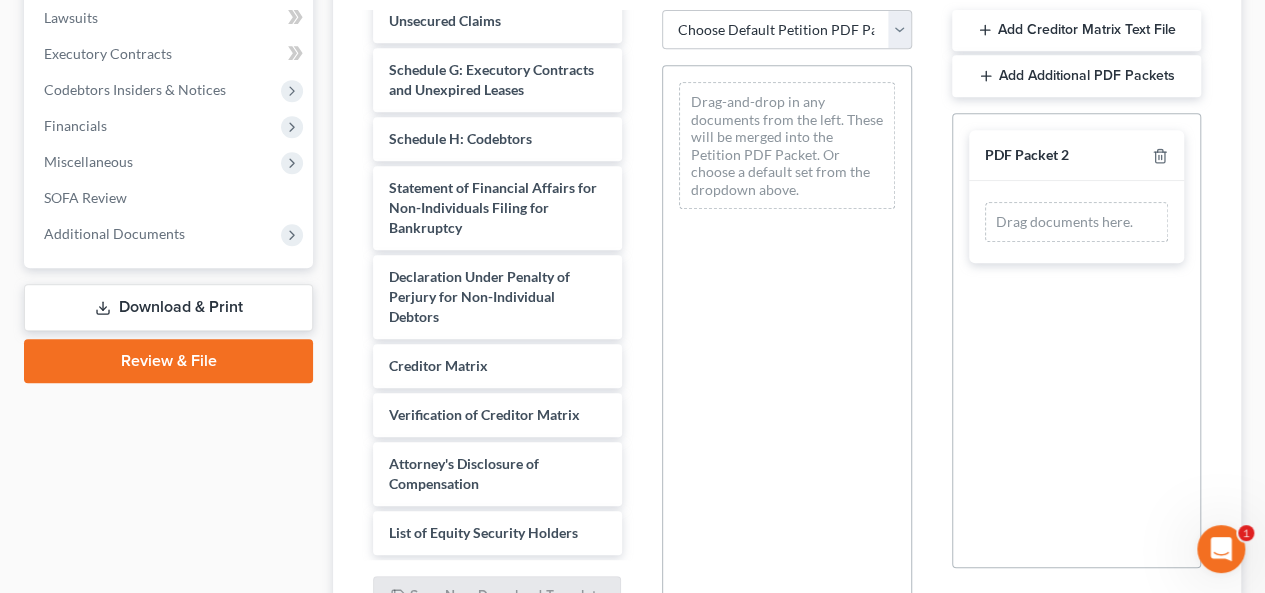 click on "Add Additional PDF Packets" at bounding box center [1076, 76] 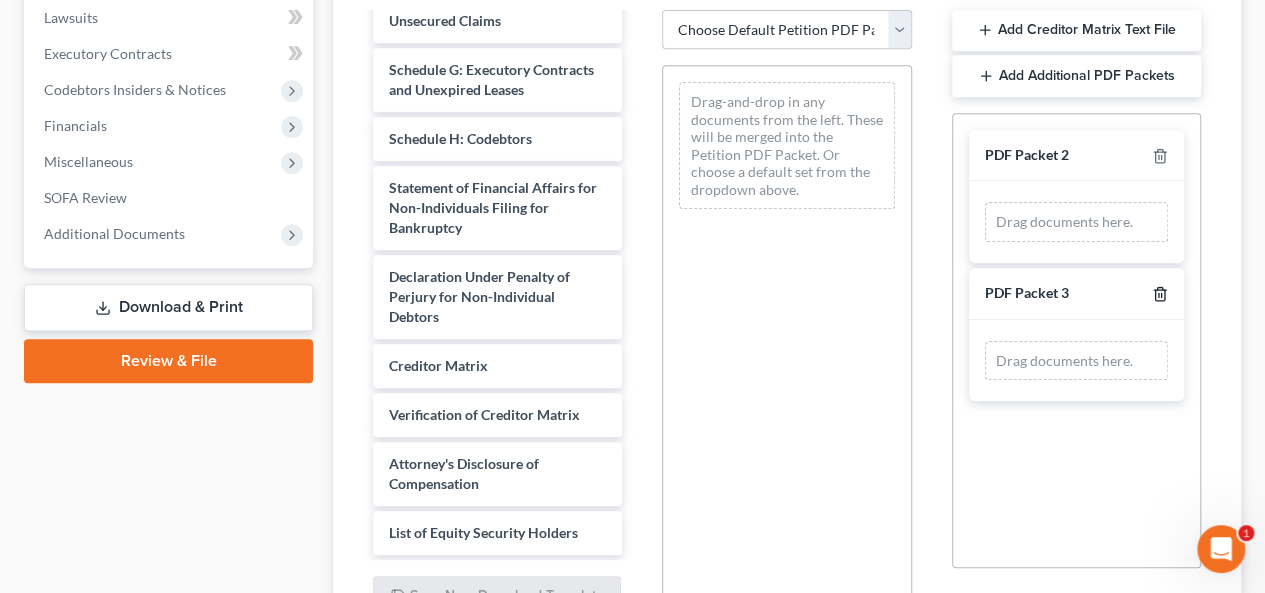 click 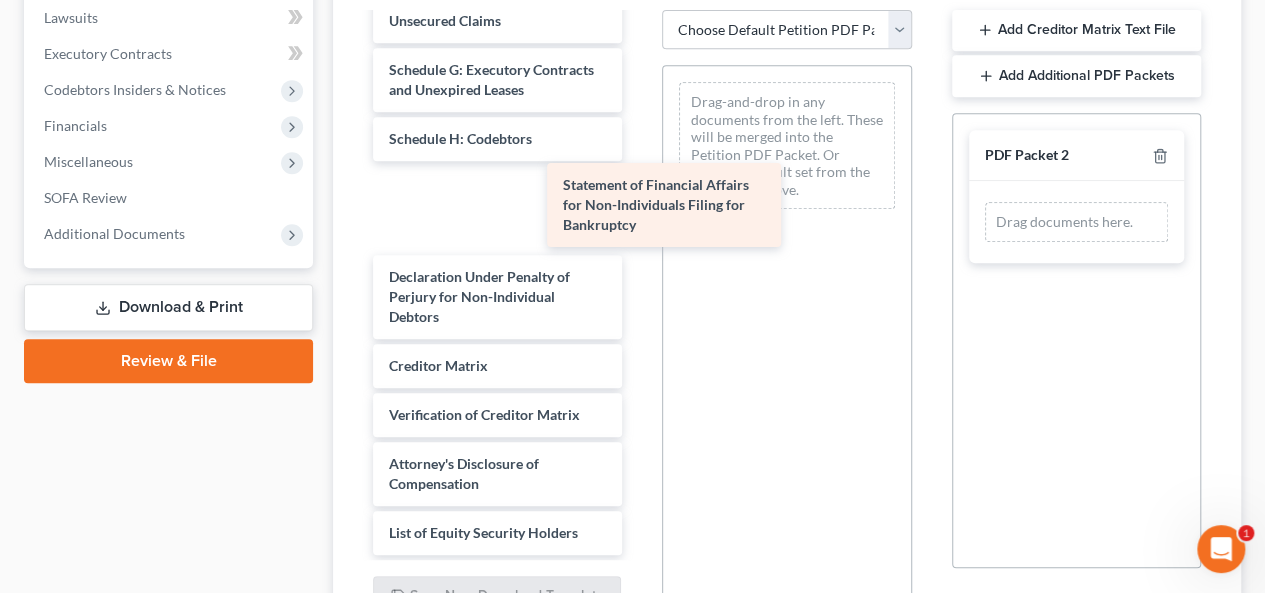 scroll, scrollTop: 628, scrollLeft: 0, axis: vertical 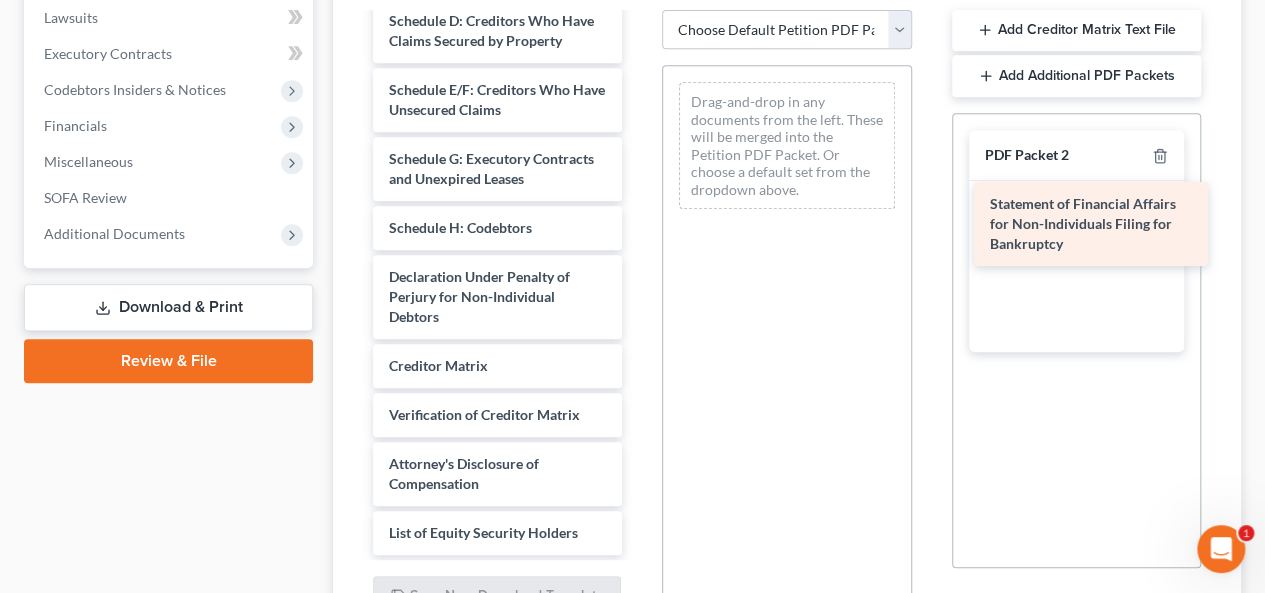 drag, startPoint x: 462, startPoint y: 213, endPoint x: 1063, endPoint y: 214, distance: 601.00085 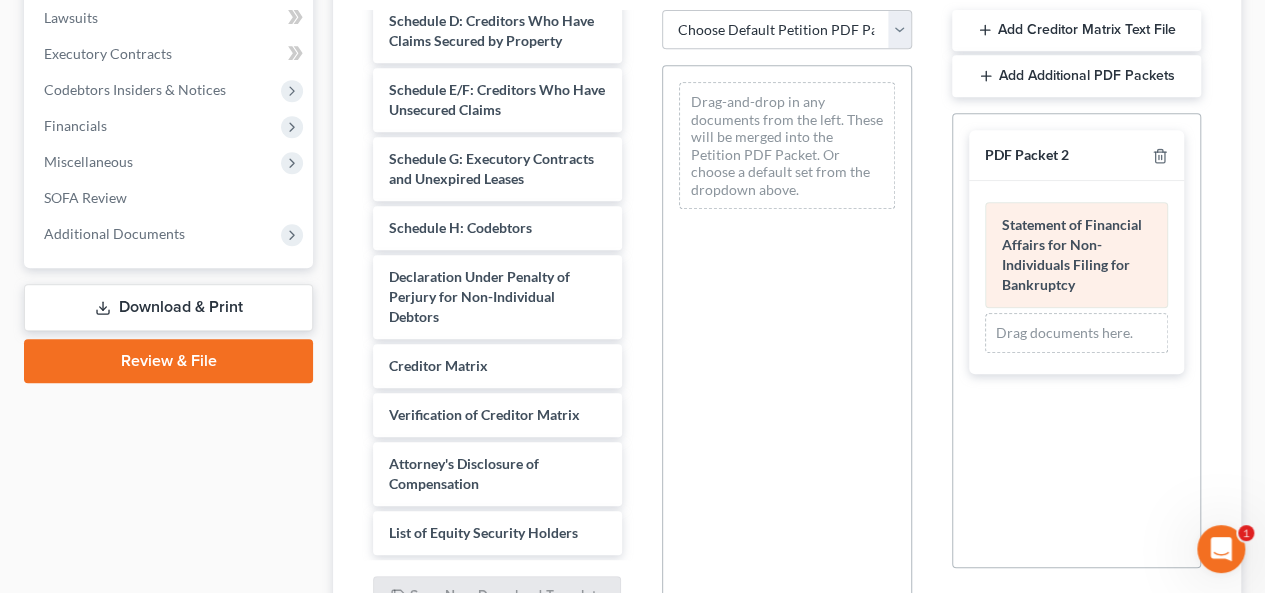 click on "Statement of Financial Affairs for Non-Individuals Filing for Bankruptcy" at bounding box center (1072, 254) 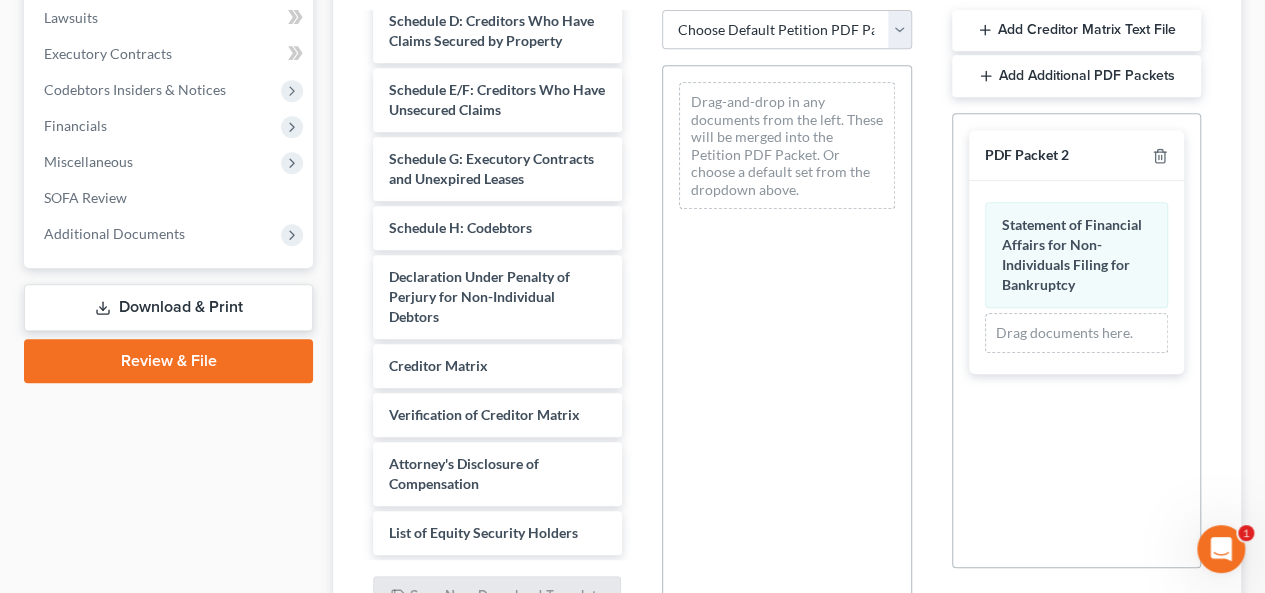 click on "Download & Print" at bounding box center [168, 307] 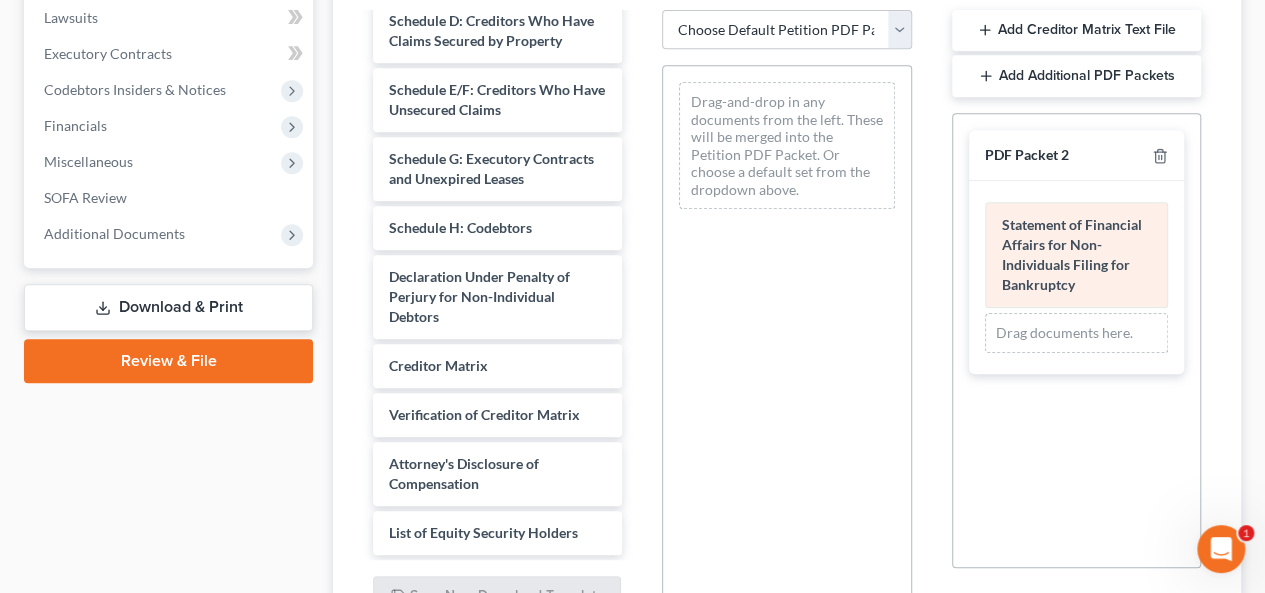 click on "Statement of Financial Affairs for Non-Individuals Filing for Bankruptcy Drag documents here." at bounding box center [1076, 277] 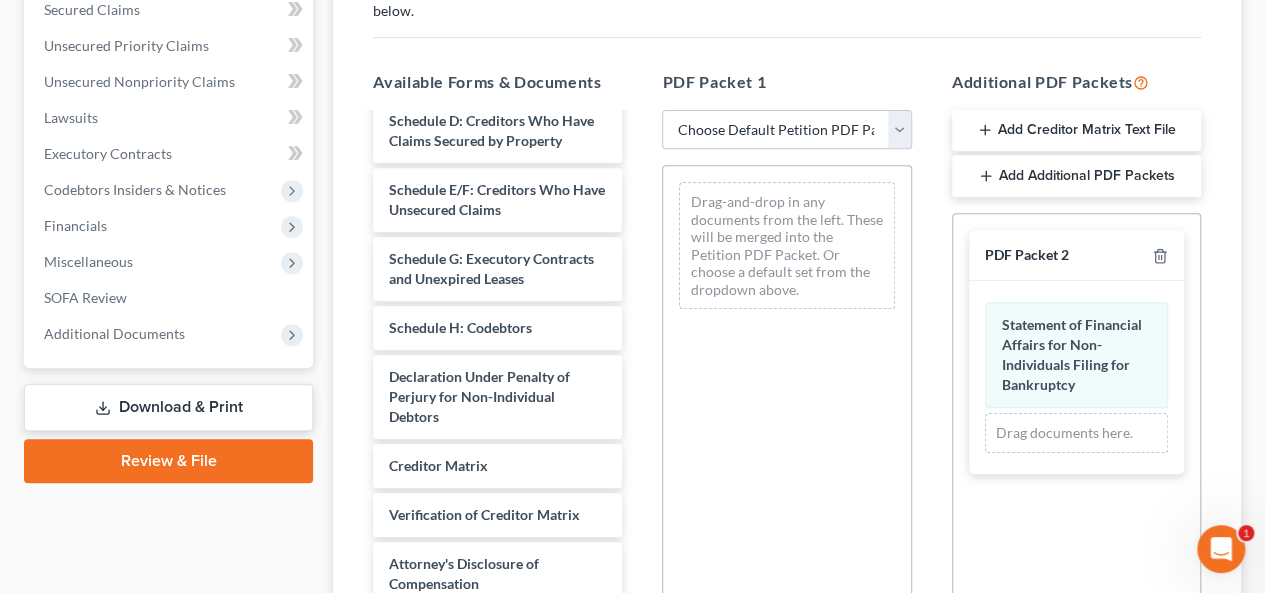 scroll, scrollTop: 660, scrollLeft: 0, axis: vertical 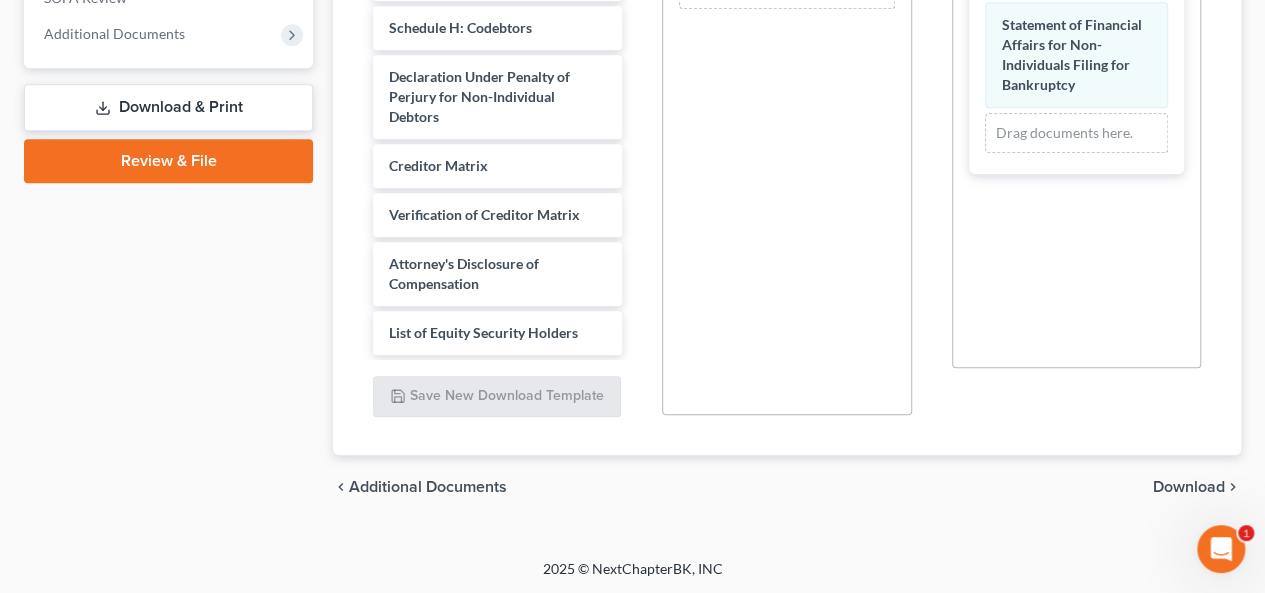 click on "Download" at bounding box center [1189, 487] 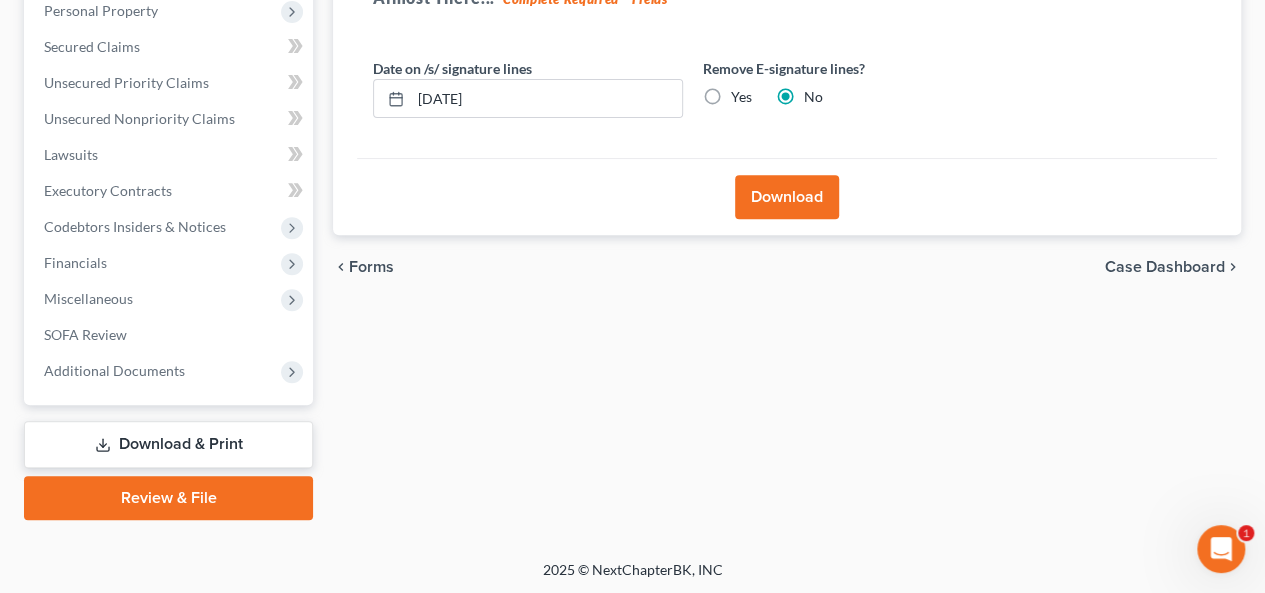 scroll, scrollTop: 223, scrollLeft: 0, axis: vertical 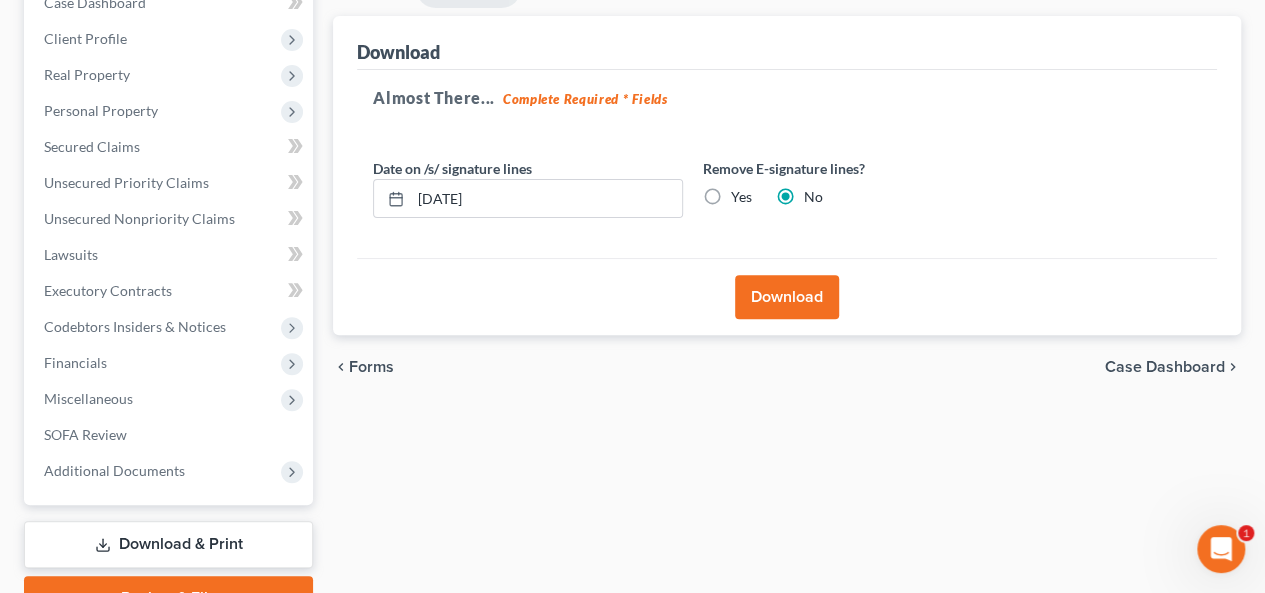 click on "Yes" at bounding box center [741, 197] 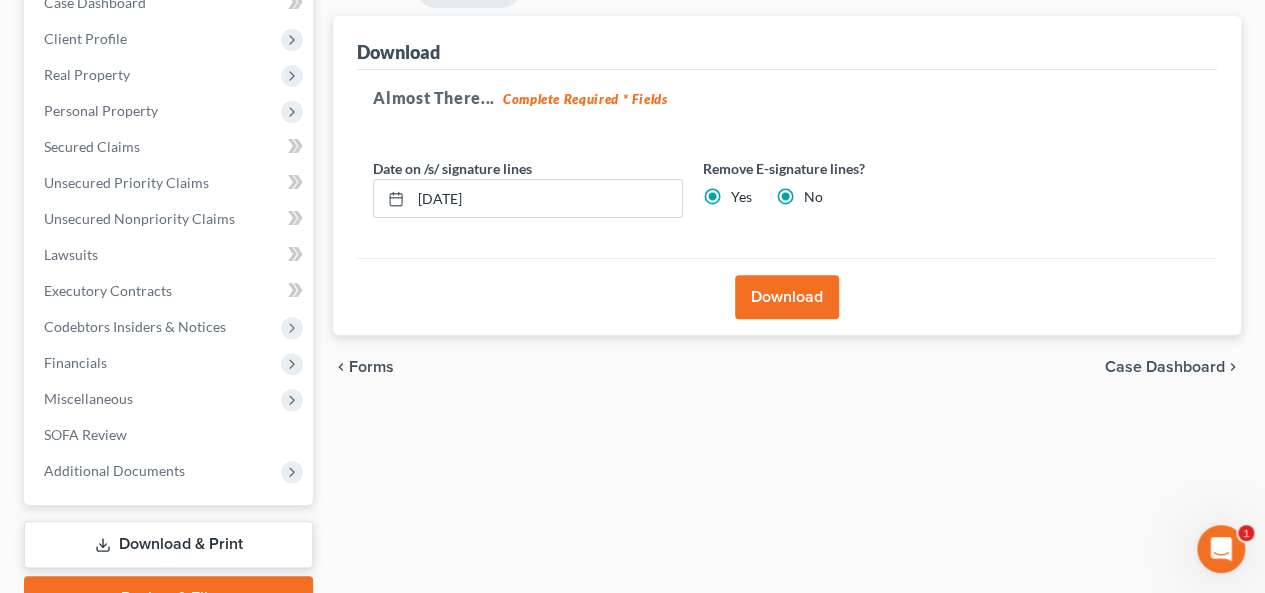 radio on "false" 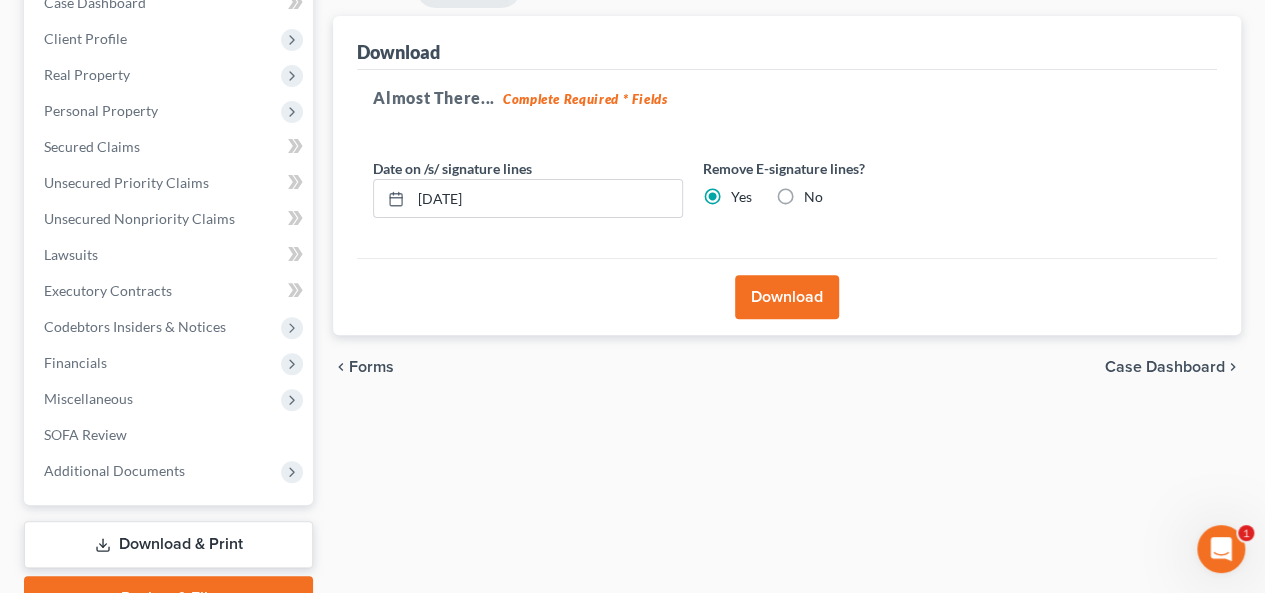 click on "Download" at bounding box center (787, 297) 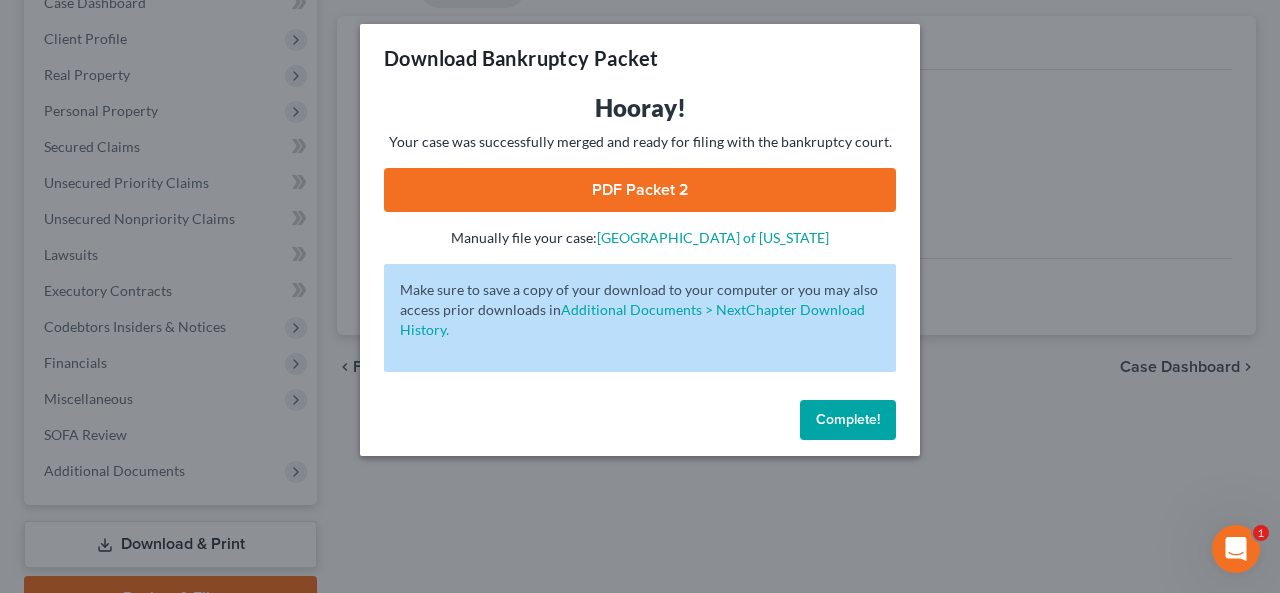 click on "PDF Packet 2" at bounding box center (640, 190) 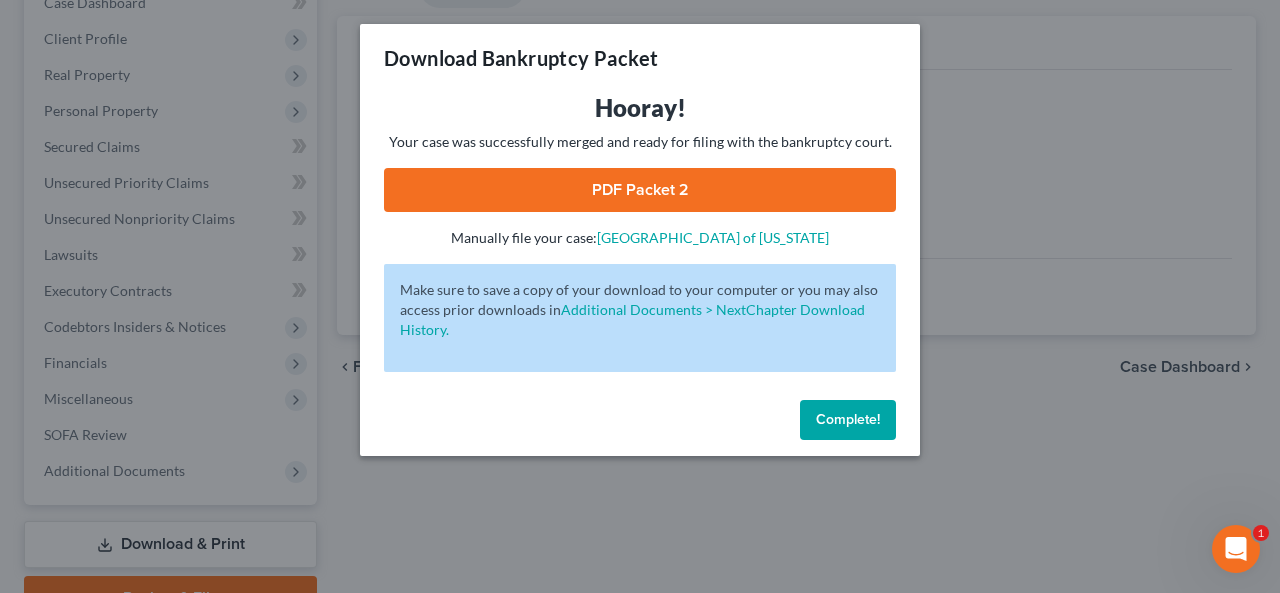 click on "Complete!" at bounding box center (848, 419) 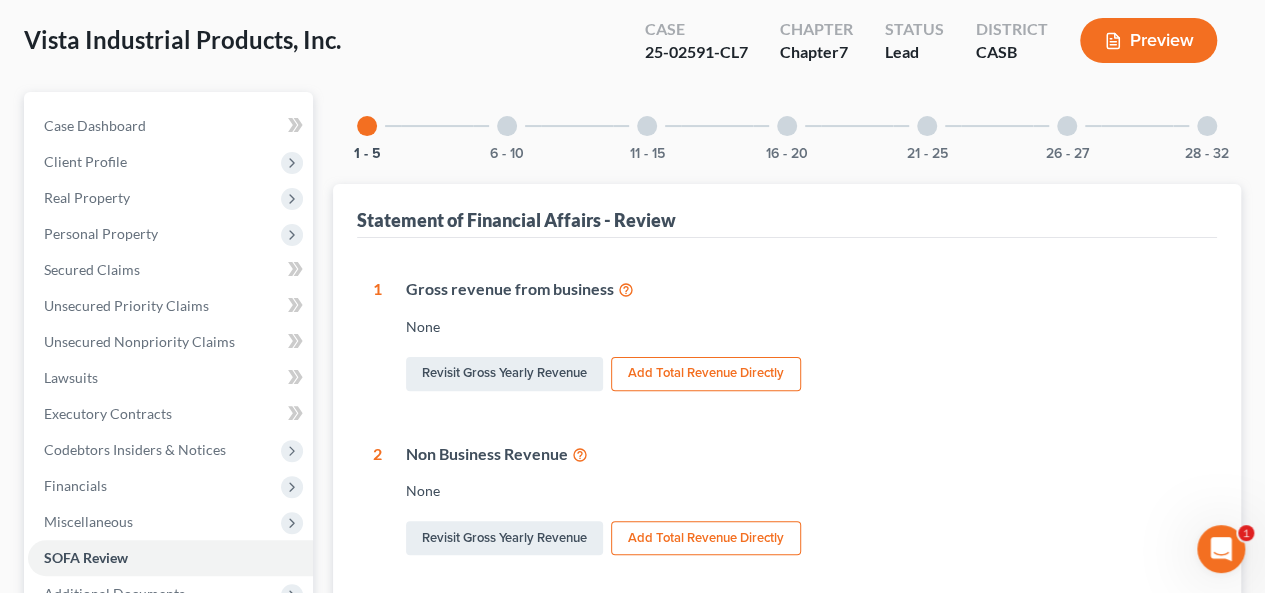 scroll, scrollTop: 0, scrollLeft: 0, axis: both 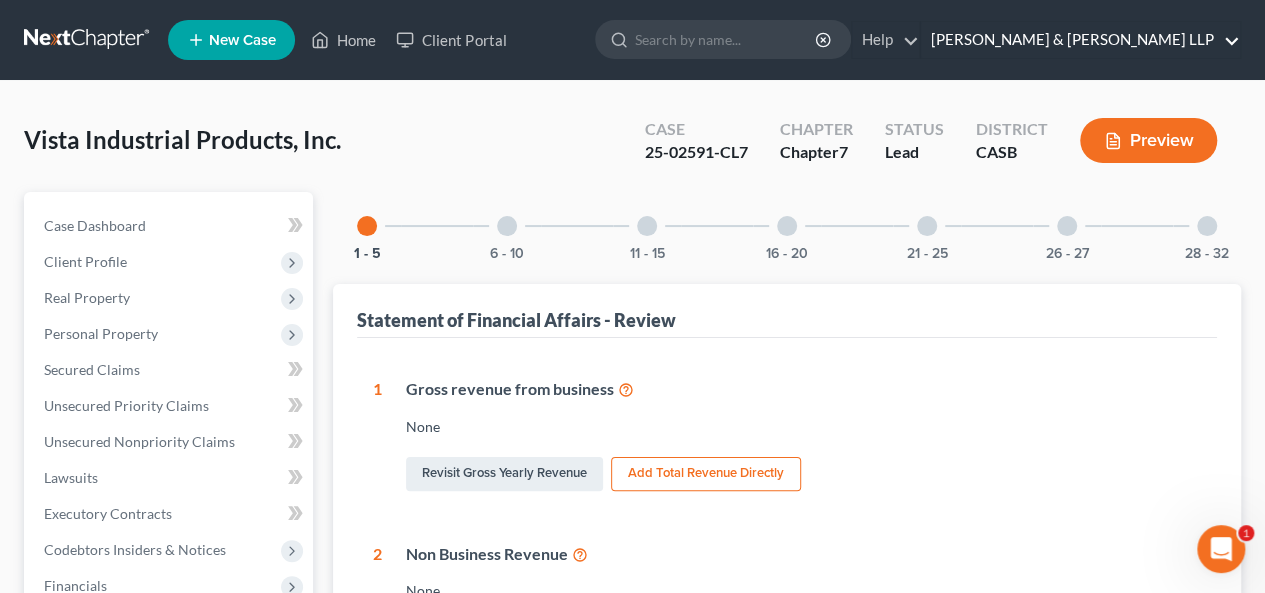 click on "[PERSON_NAME] & [PERSON_NAME] LLP" at bounding box center (1080, 40) 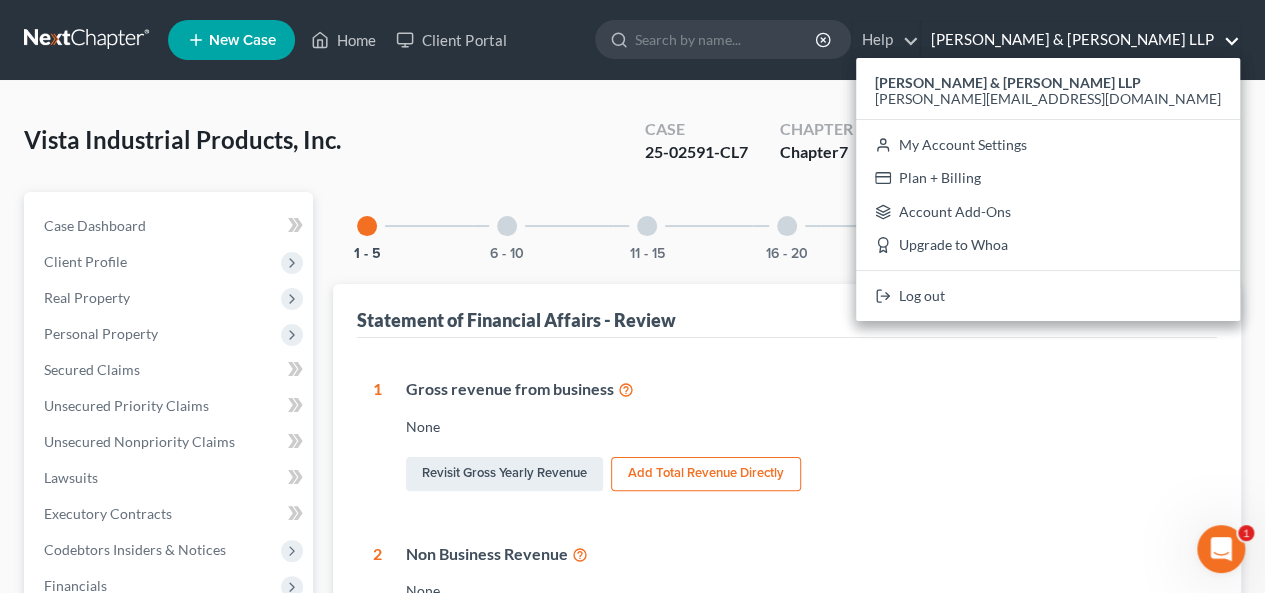 click on "[PERSON_NAME] & [PERSON_NAME] LLP" at bounding box center (1080, 40) 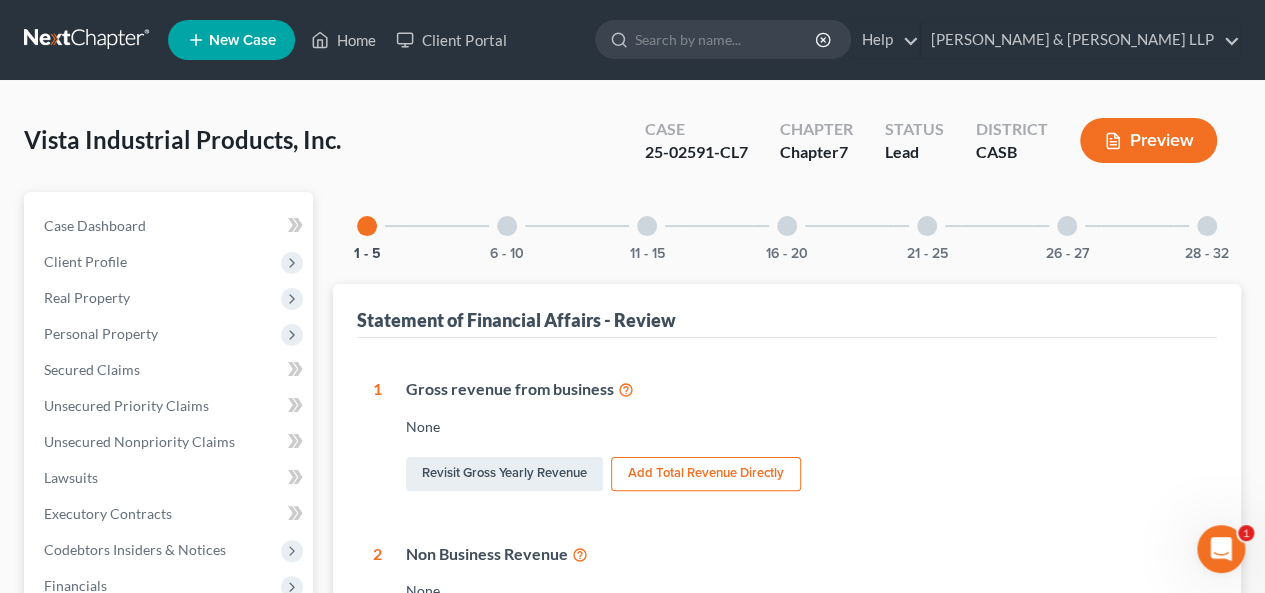 click on "New Case Home Client Portal         - No Result - See all results Or Press Enter... Help Help Center Webinars Training Videos What's new [PERSON_NAME] & [PERSON_NAME] LLP [PERSON_NAME] & [PERSON_NAME] LLP [PERSON_NAME][EMAIL_ADDRESS][DOMAIN_NAME] My Account Settings Plan + Billing Account Add-Ons Upgrade to Whoa Log out" at bounding box center [704, 40] 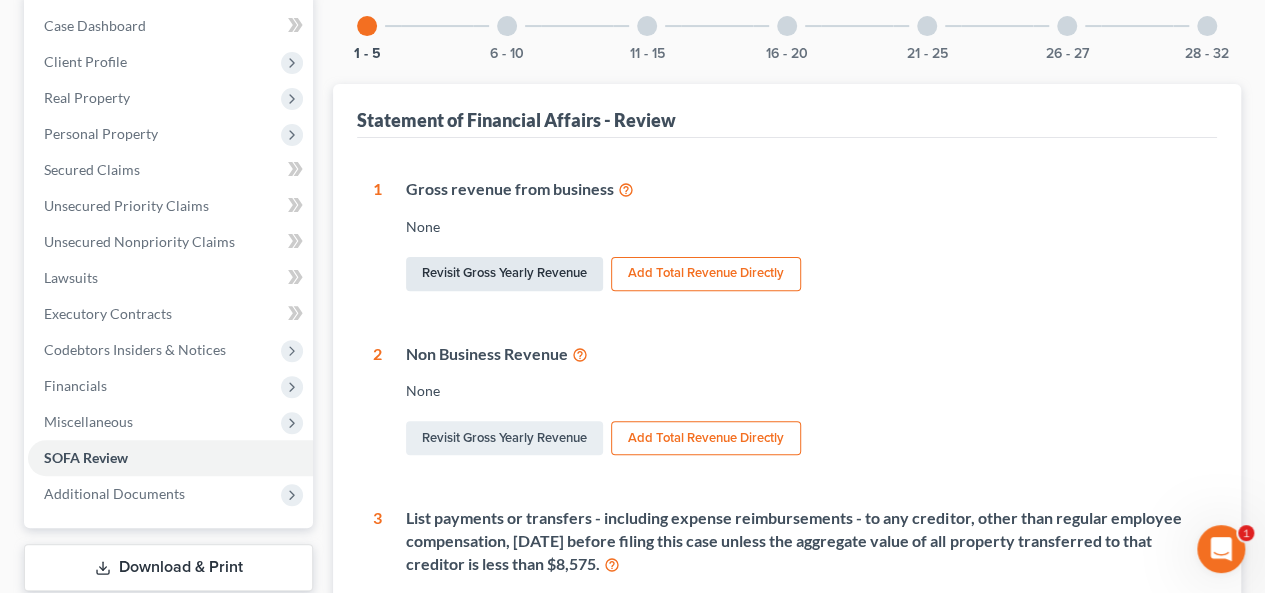 click on "Revisit Gross Yearly Revenue" at bounding box center [504, 274] 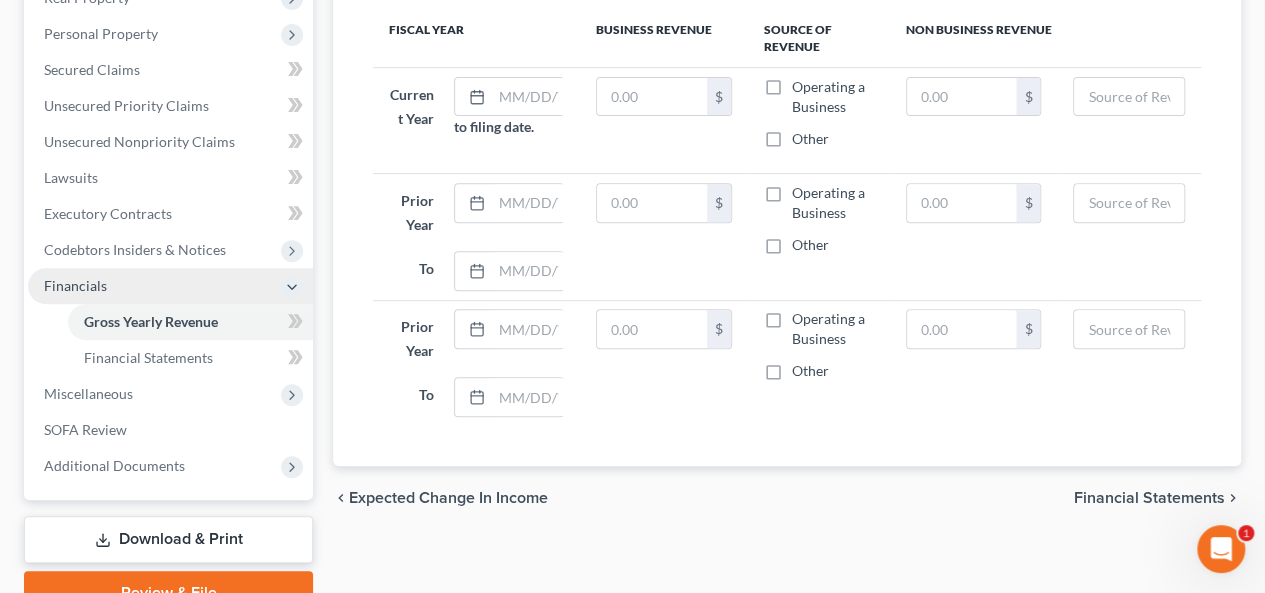 scroll, scrollTop: 395, scrollLeft: 0, axis: vertical 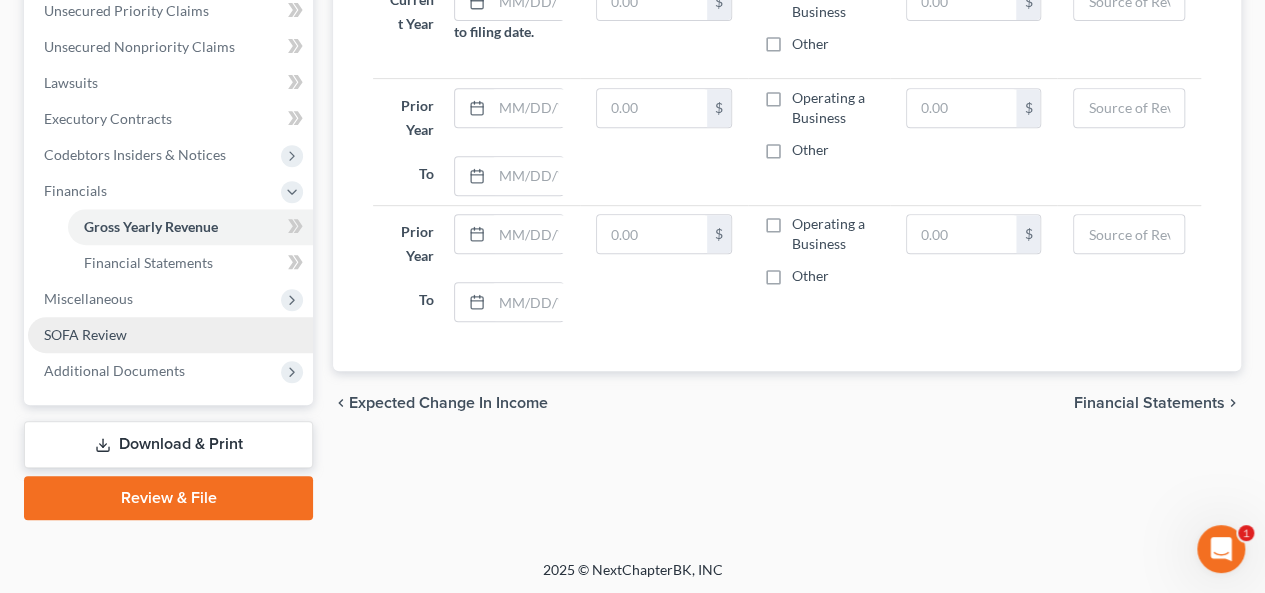 click on "SOFA Review" at bounding box center [85, 334] 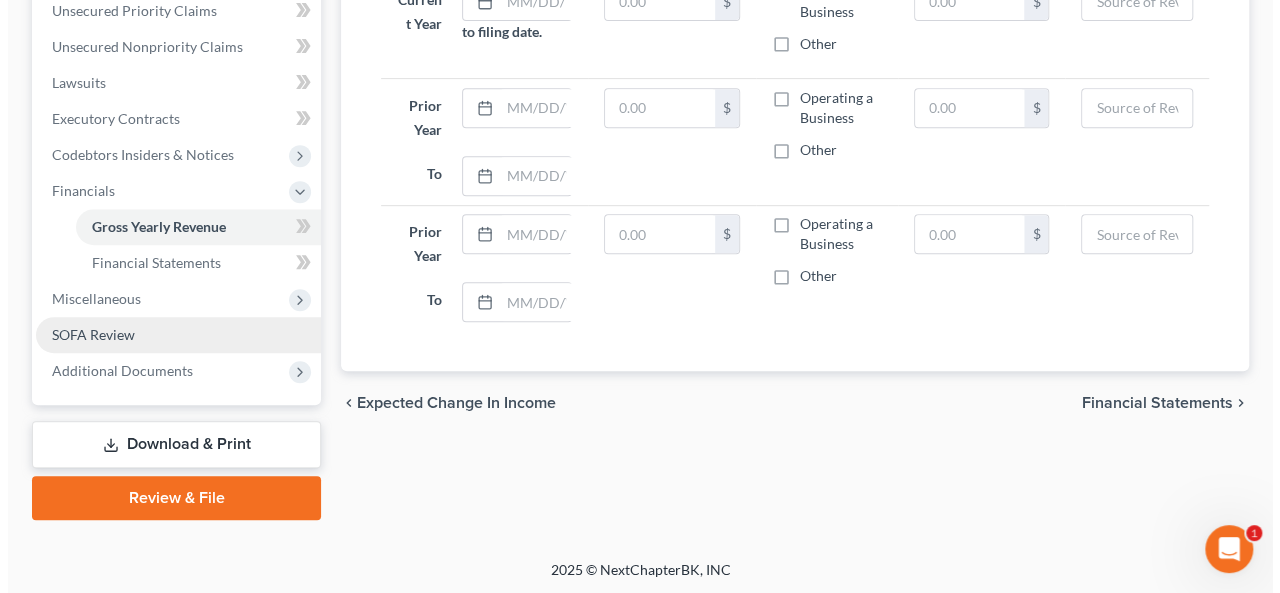 scroll, scrollTop: 0, scrollLeft: 0, axis: both 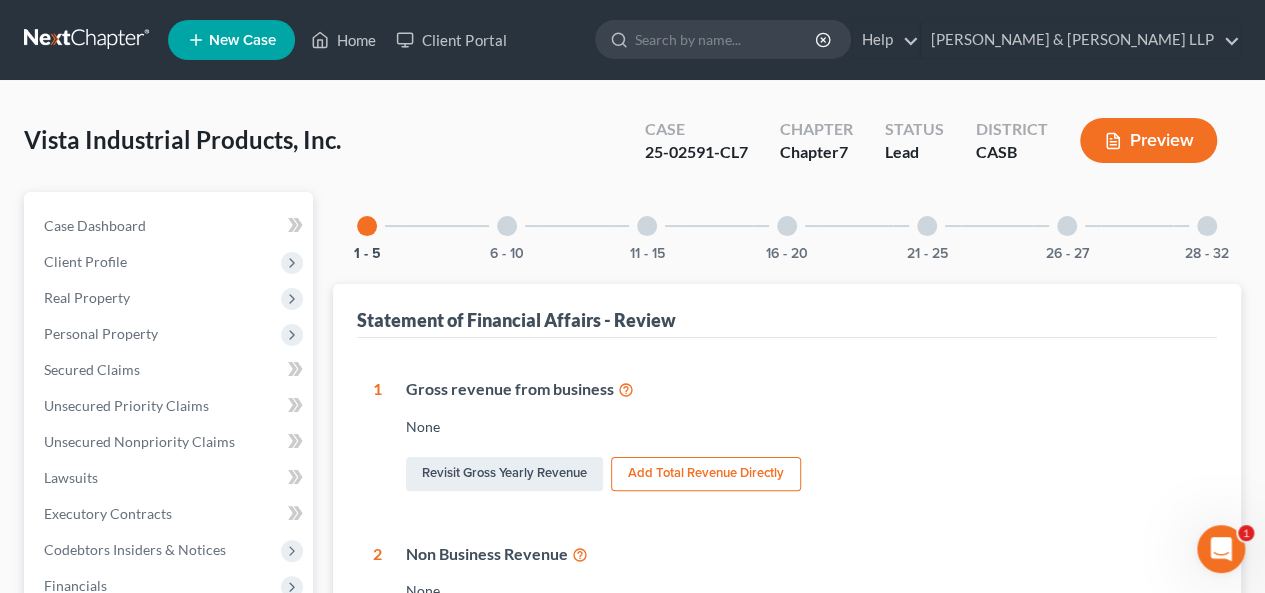 click 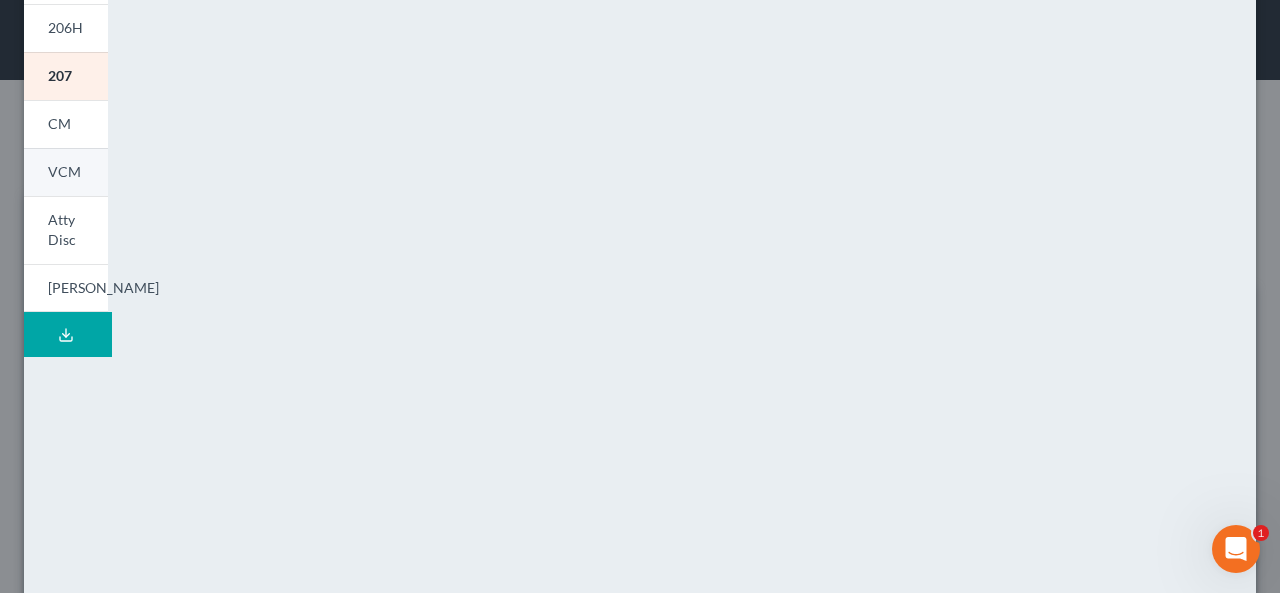 scroll, scrollTop: 0, scrollLeft: 0, axis: both 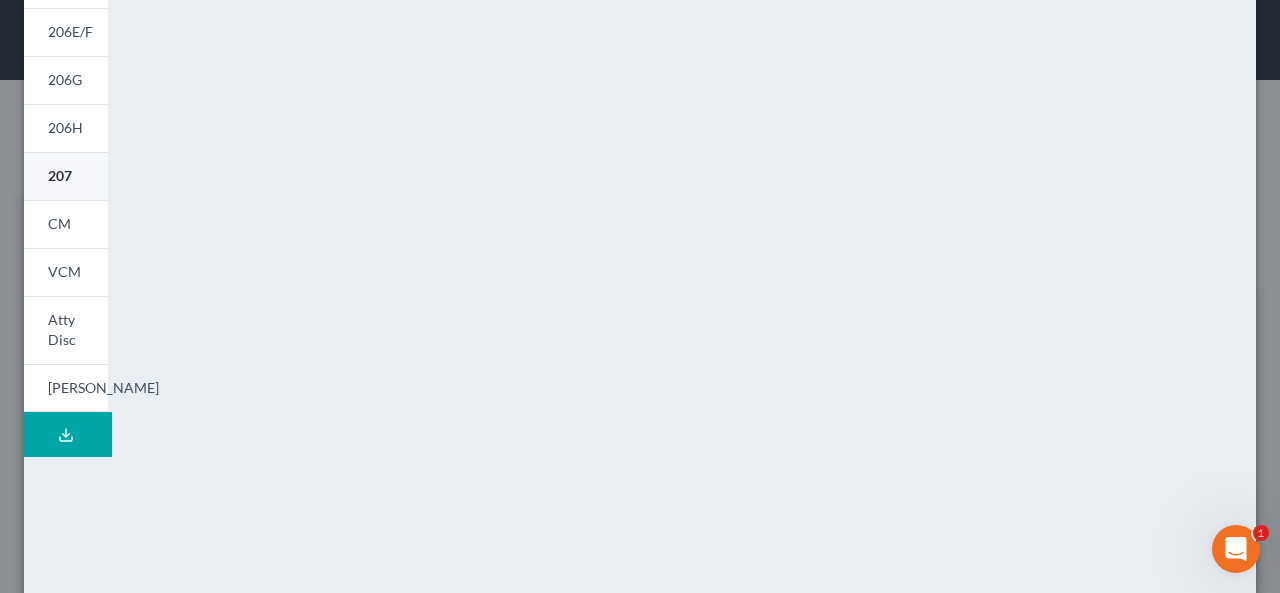 click on "207" at bounding box center (60, 175) 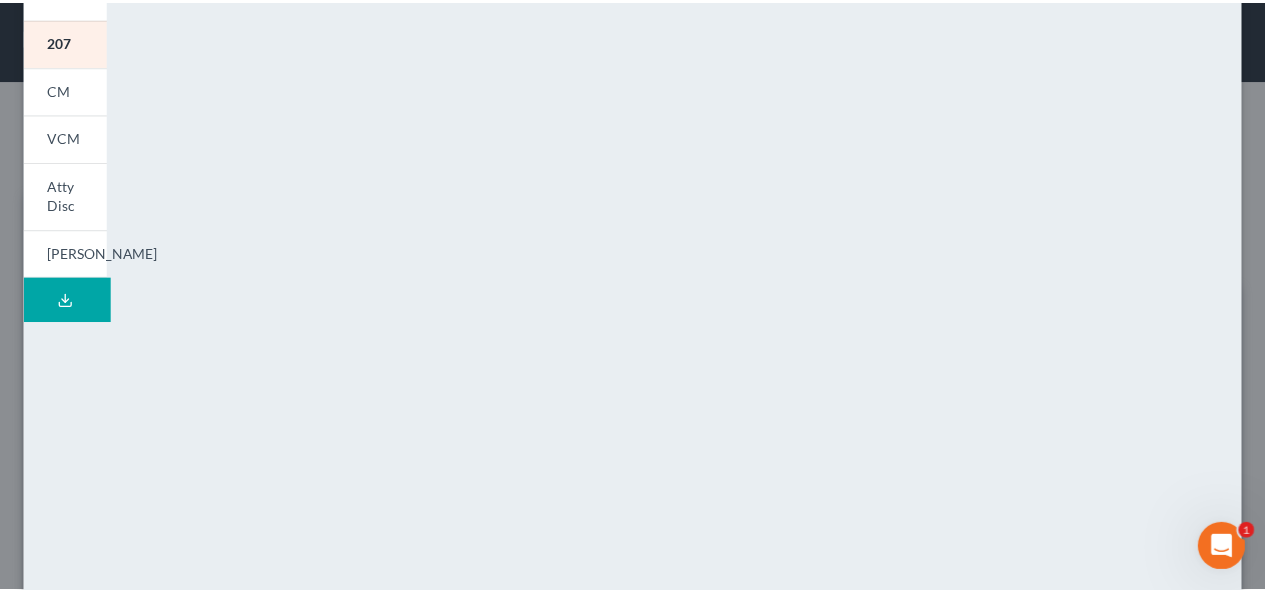 scroll, scrollTop: 0, scrollLeft: 0, axis: both 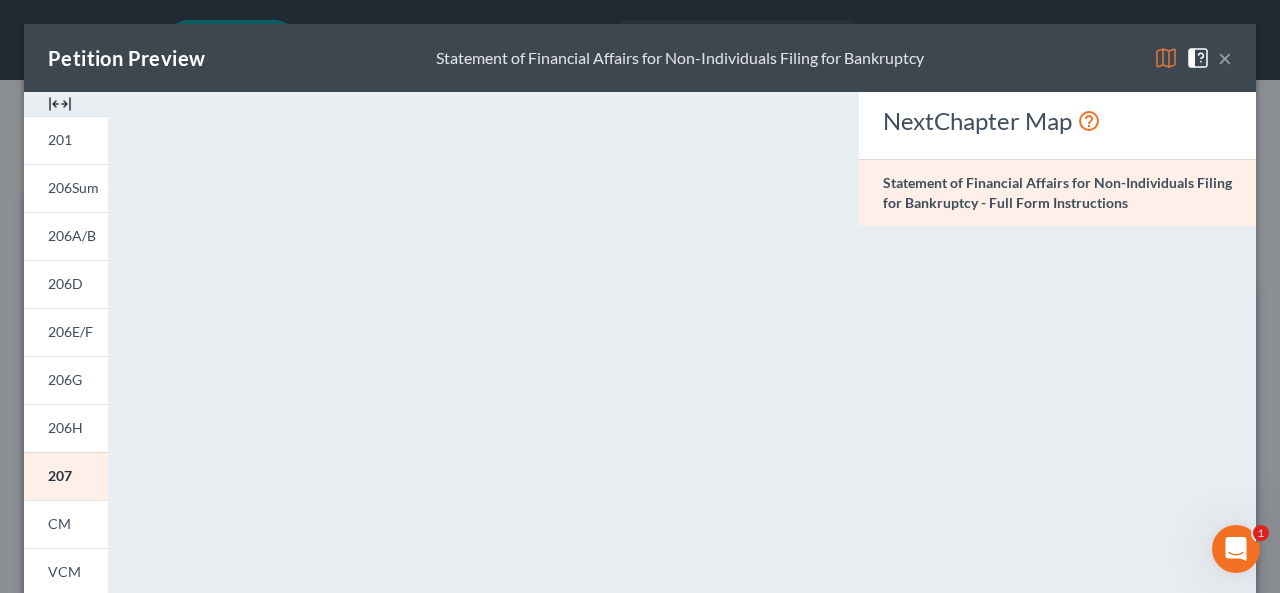 click on "Petition Preview Statement of Financial Affairs for Non-Individuals Filing for Bankruptcy ×" at bounding box center [640, 58] 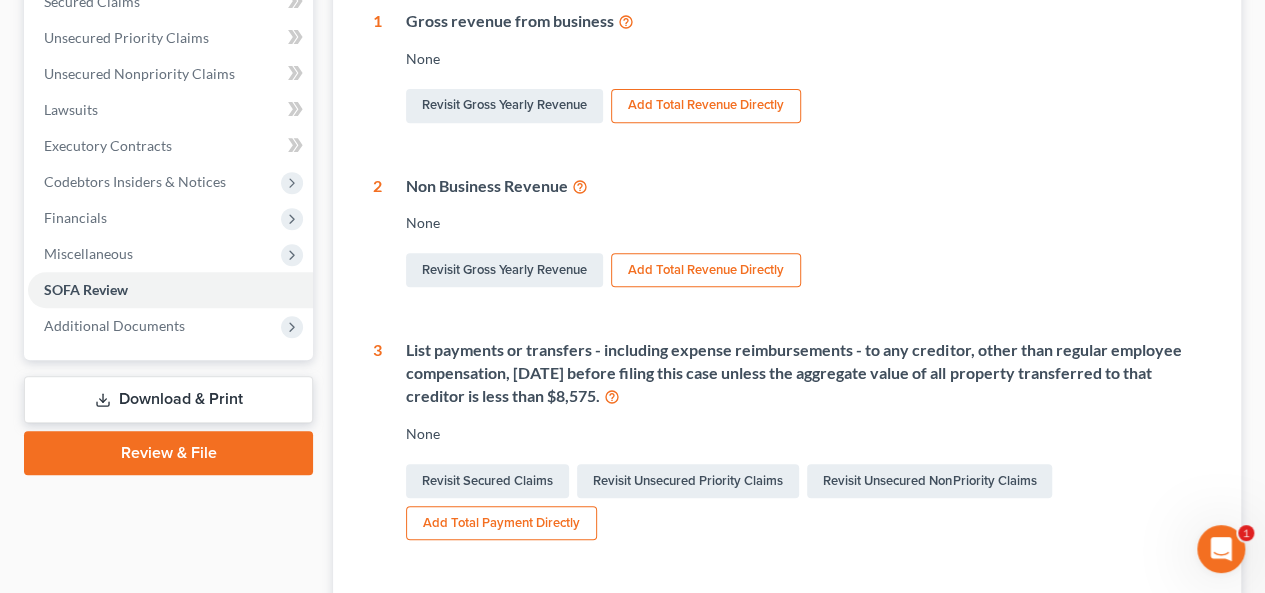 scroll, scrollTop: 0, scrollLeft: 0, axis: both 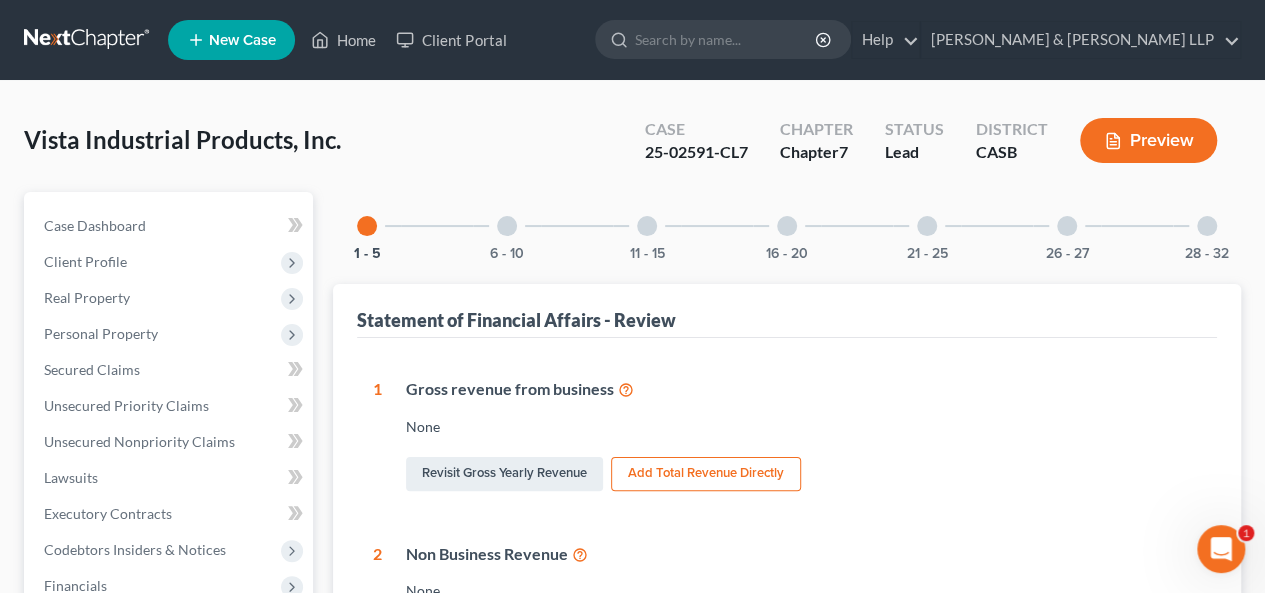 click 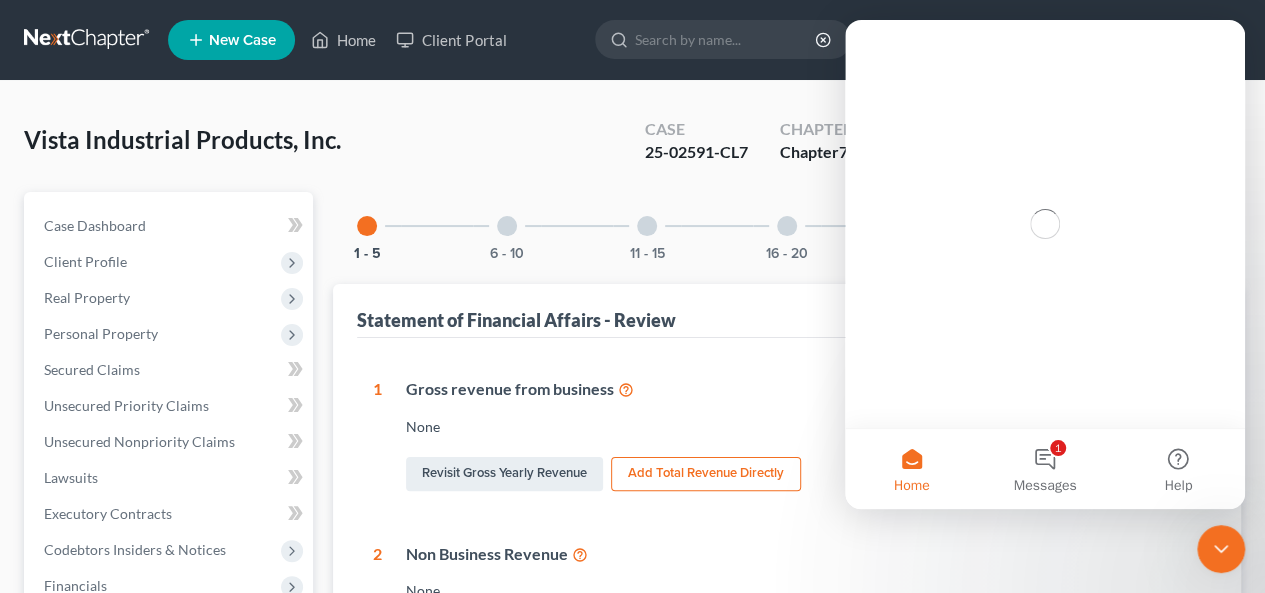 scroll, scrollTop: 0, scrollLeft: 0, axis: both 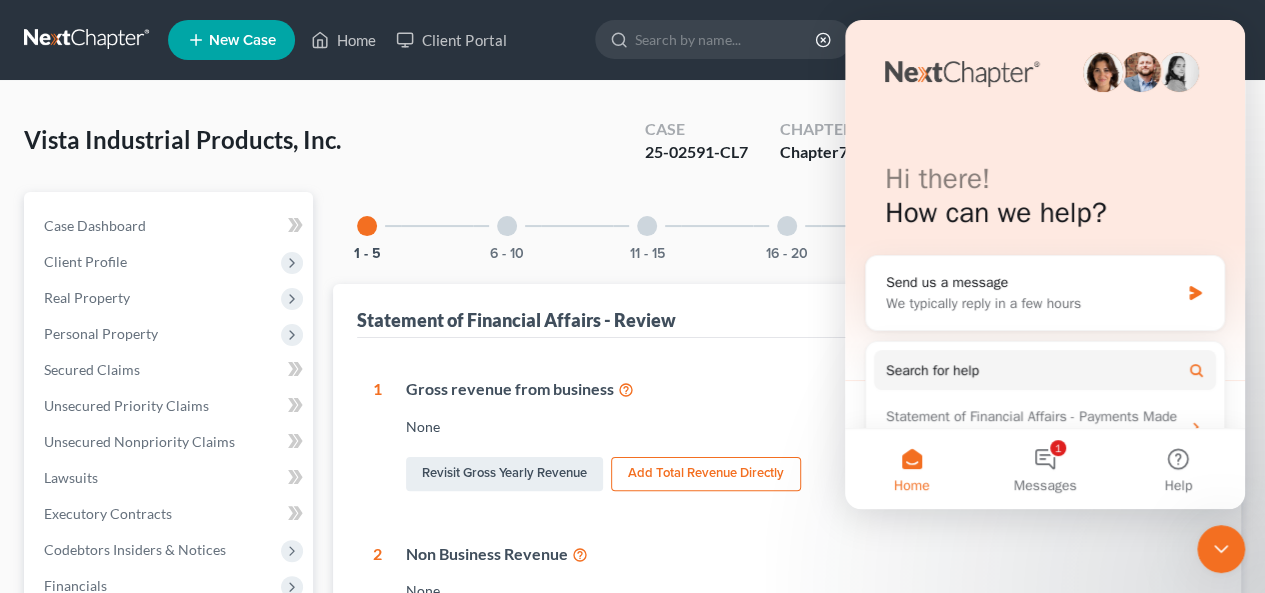 click on "Non Business Revenue" at bounding box center [803, 554] 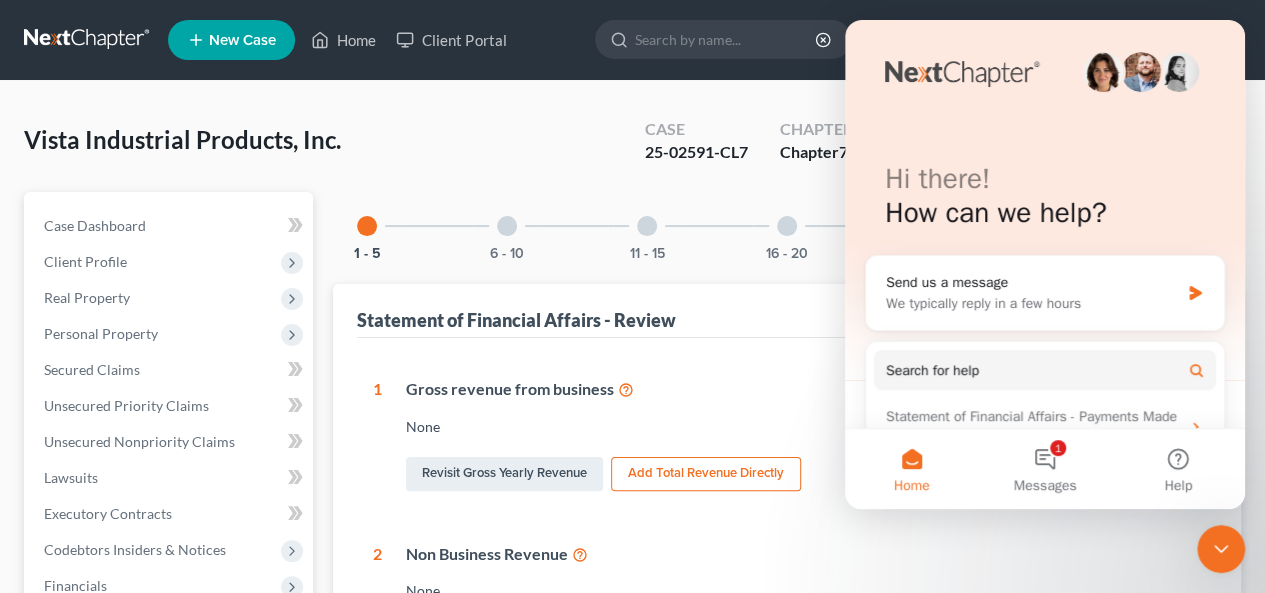 click at bounding box center (1221, 549) 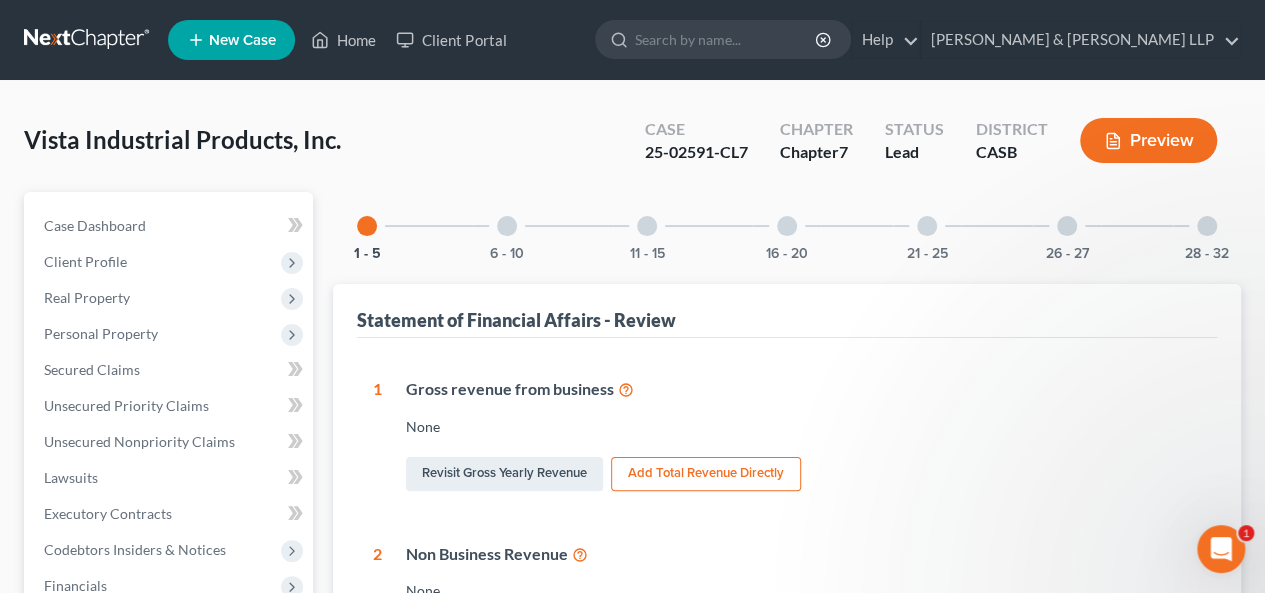 scroll, scrollTop: 0, scrollLeft: 0, axis: both 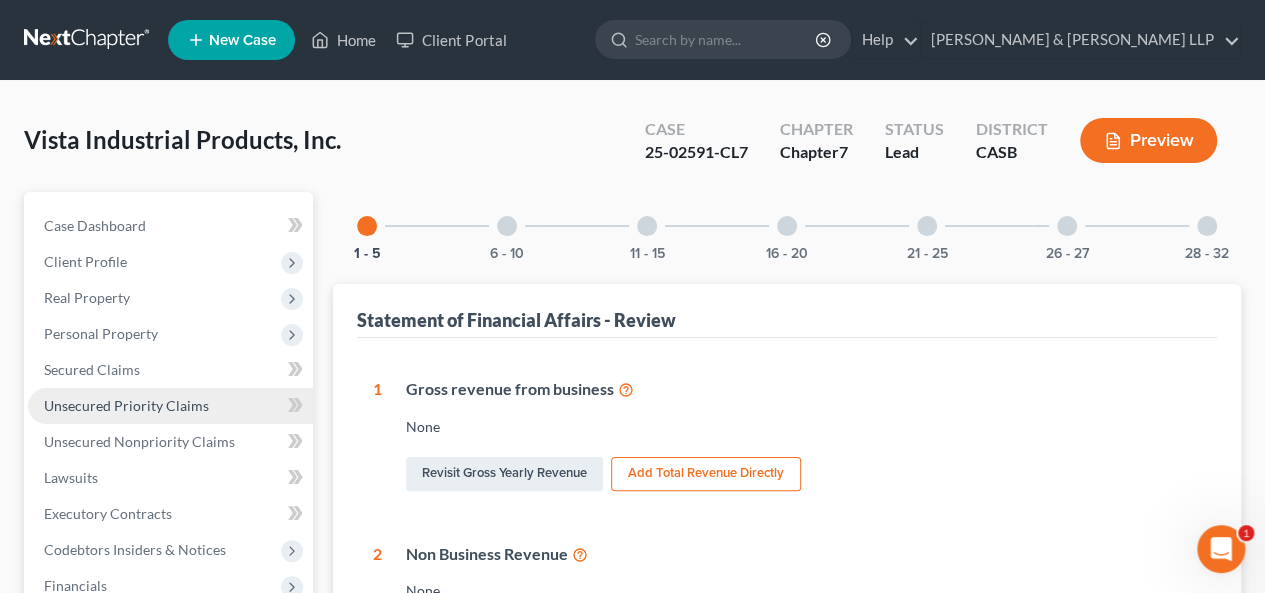 click on "Unsecured Priority Claims" at bounding box center [126, 405] 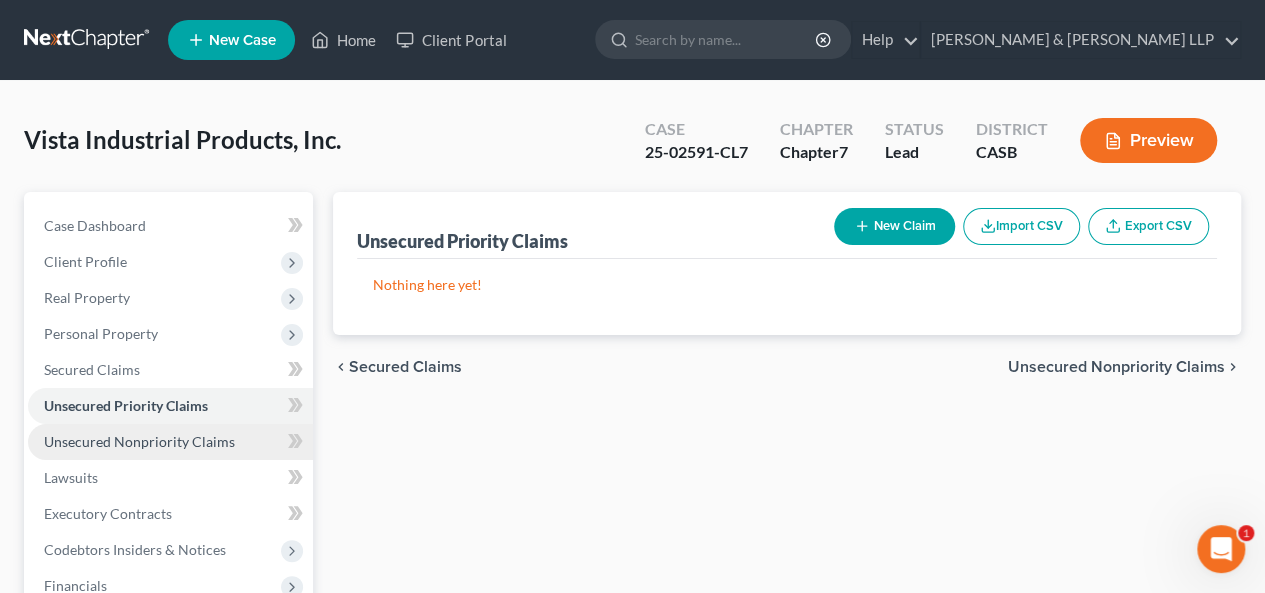 click on "Unsecured Nonpriority Claims" at bounding box center [139, 441] 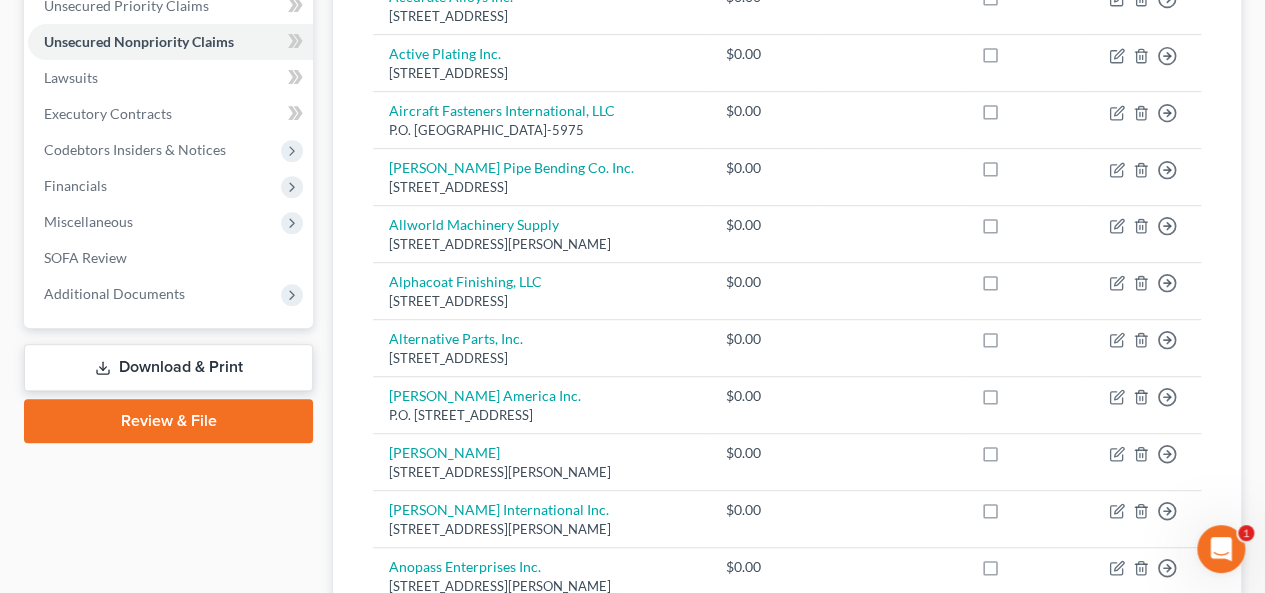 scroll, scrollTop: 0, scrollLeft: 0, axis: both 